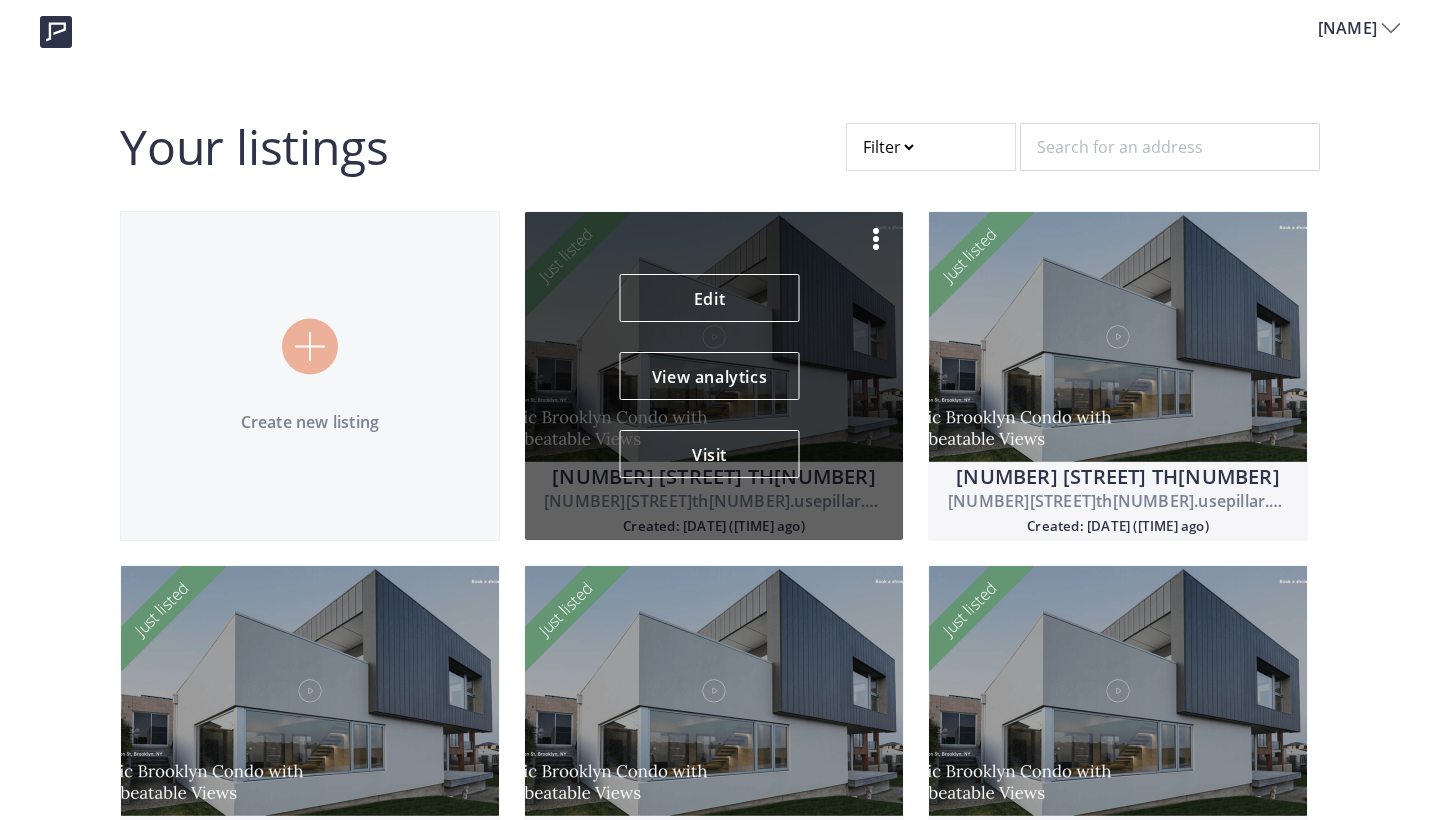scroll, scrollTop: 0, scrollLeft: 0, axis: both 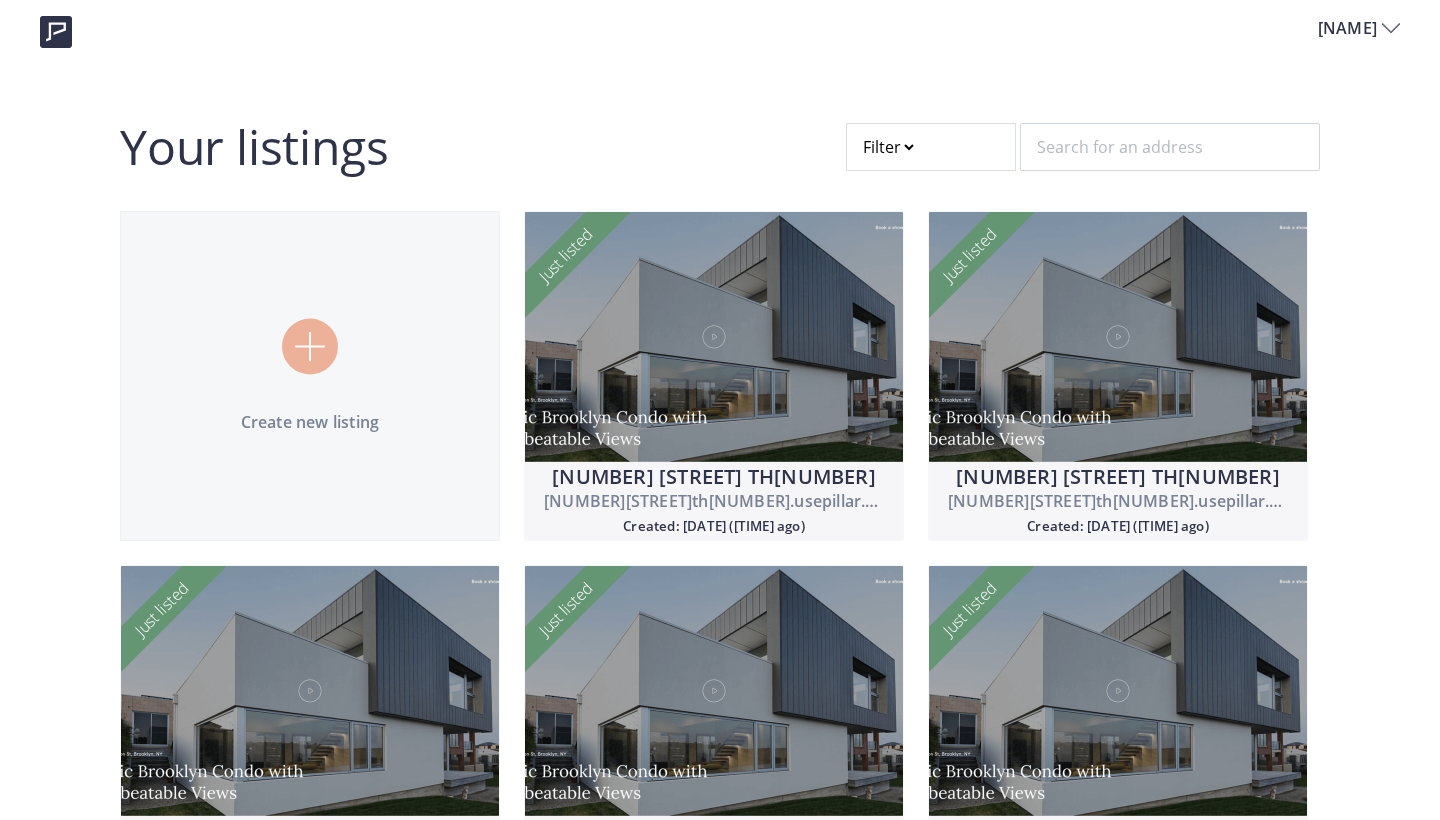 click at bounding box center (310, 347) 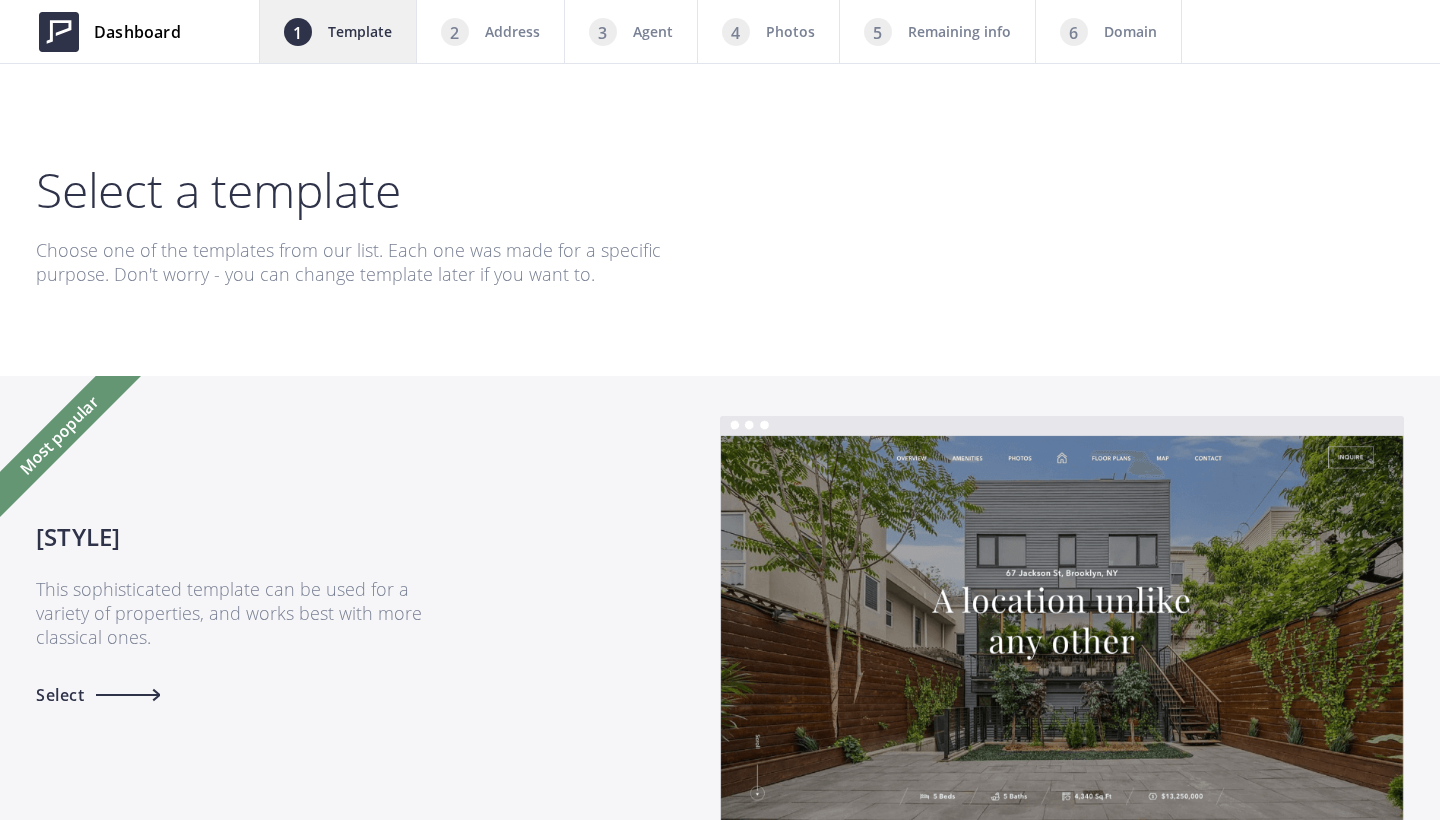 scroll, scrollTop: 0, scrollLeft: 0, axis: both 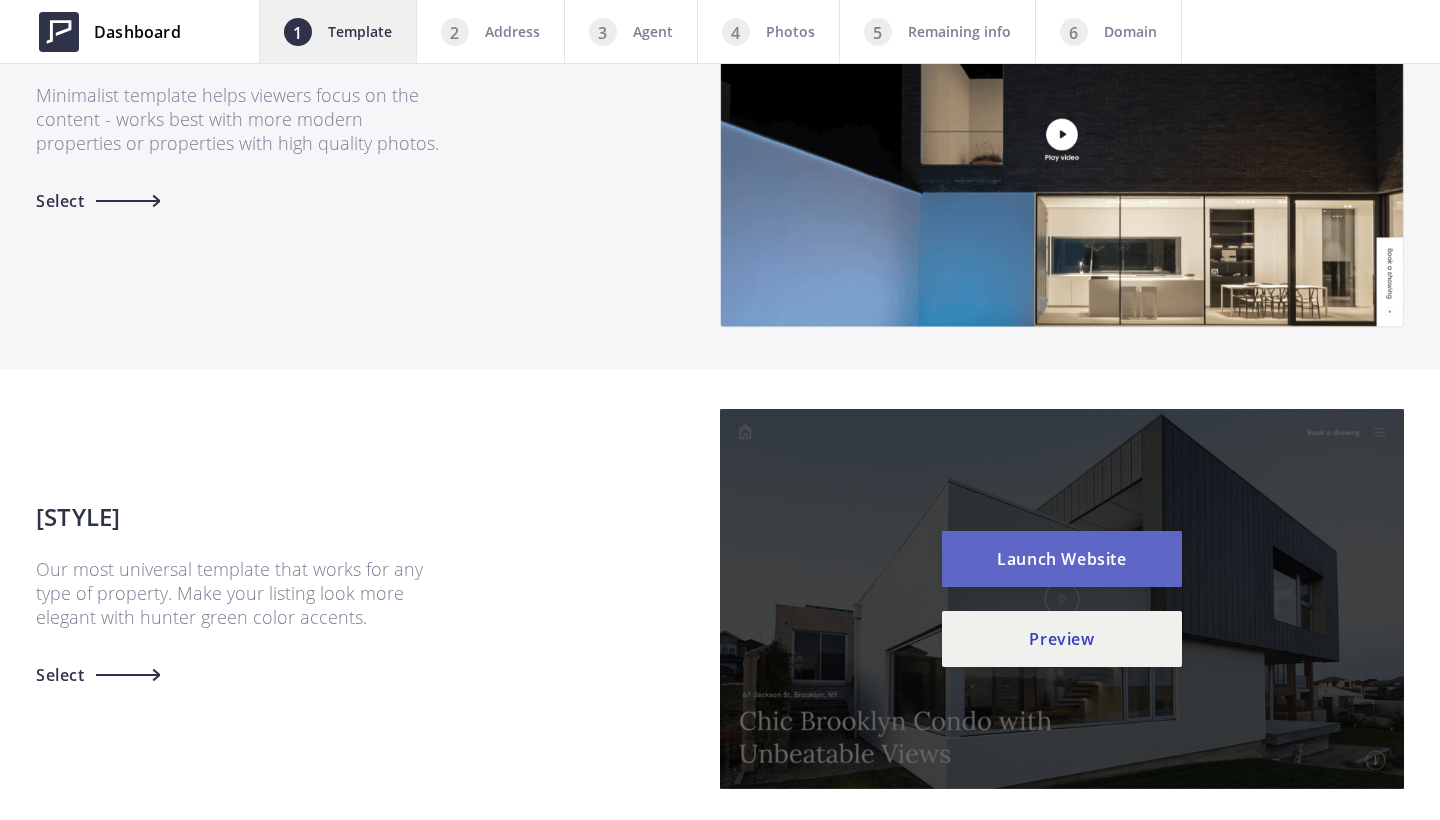 click on "Launch Website" at bounding box center [1062, 559] 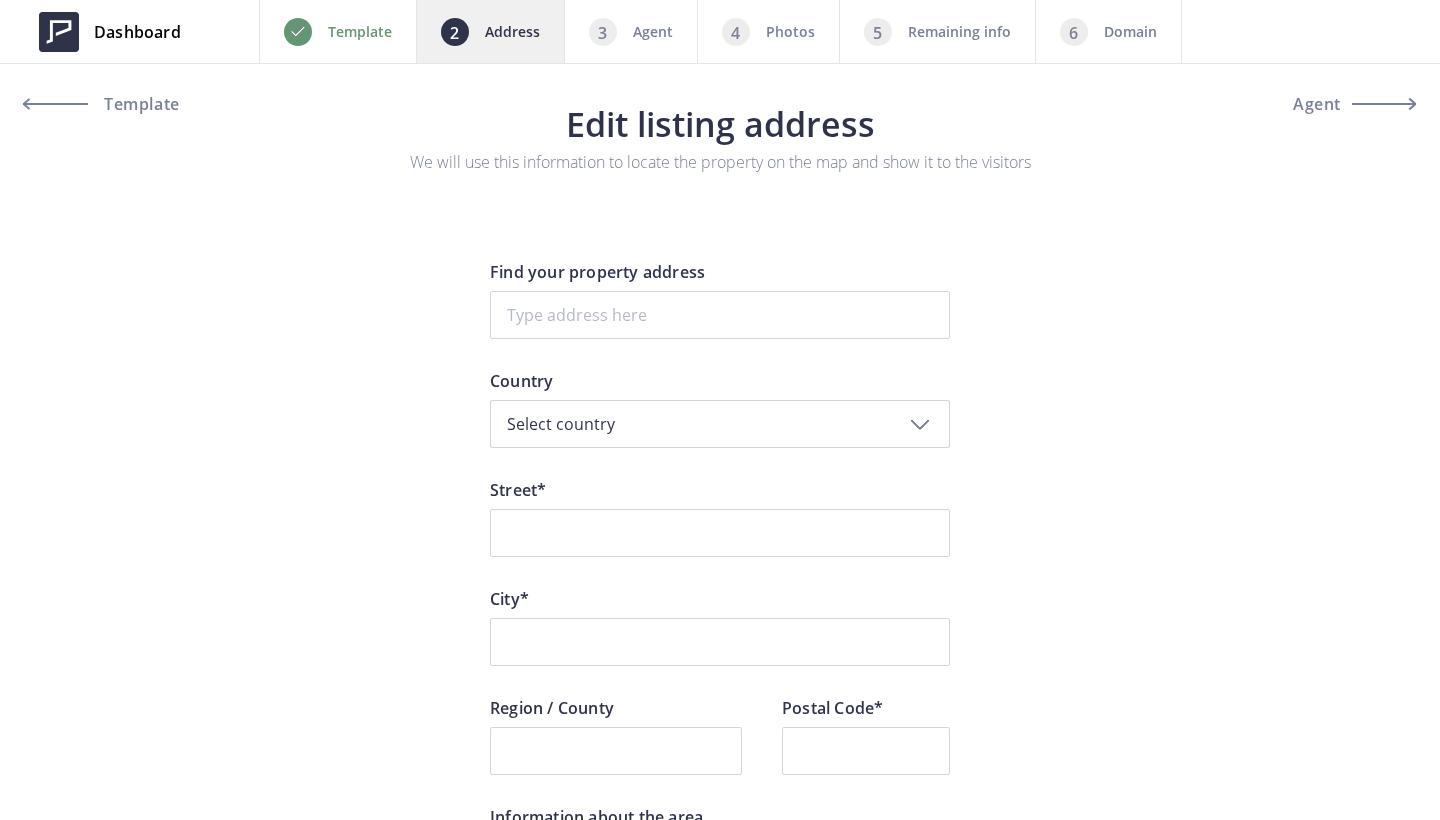 scroll, scrollTop: 0, scrollLeft: 0, axis: both 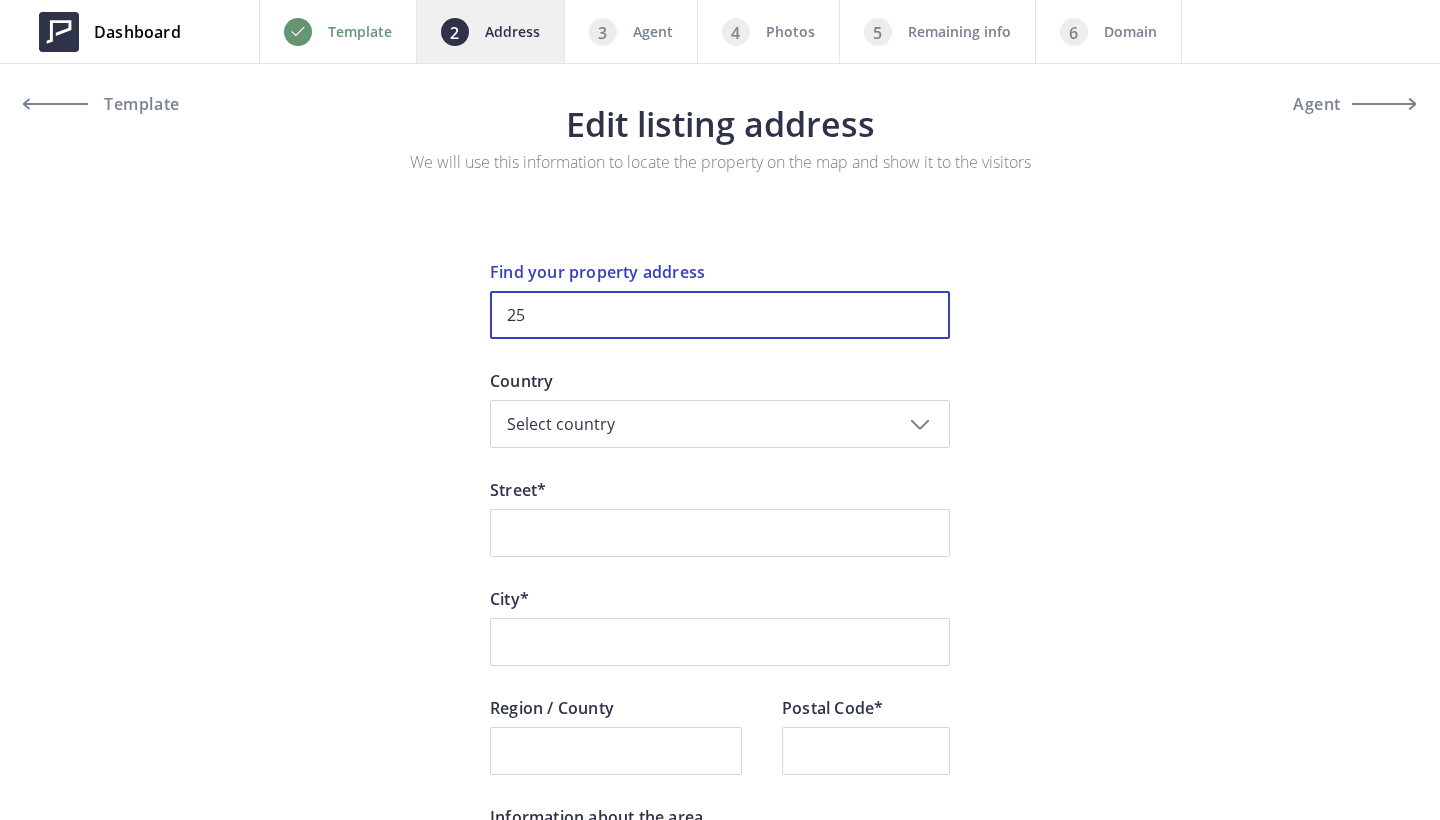 click on "25" at bounding box center (720, 315) 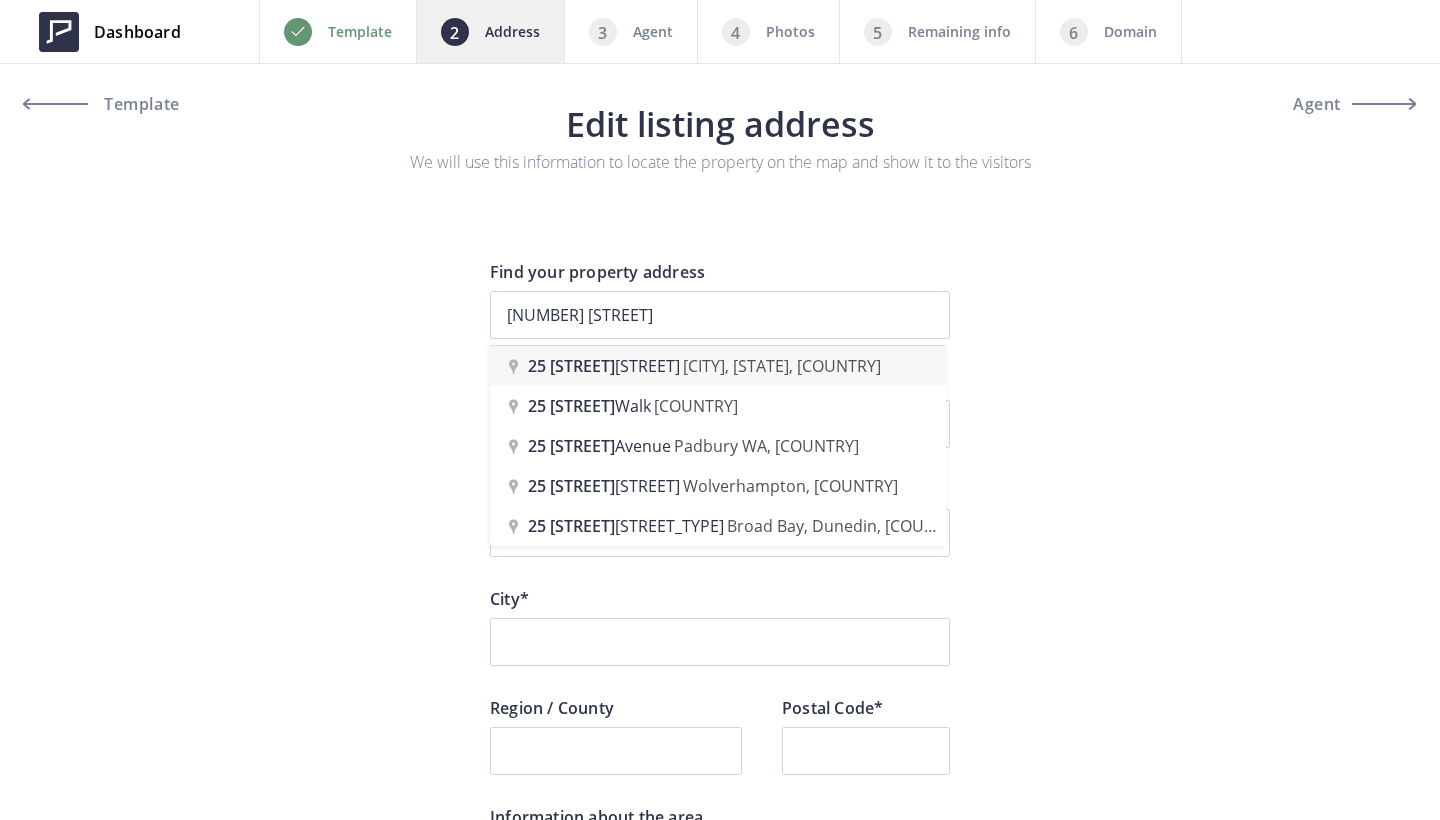 type on "25 Oxley Street, Toronto, ON, Canada" 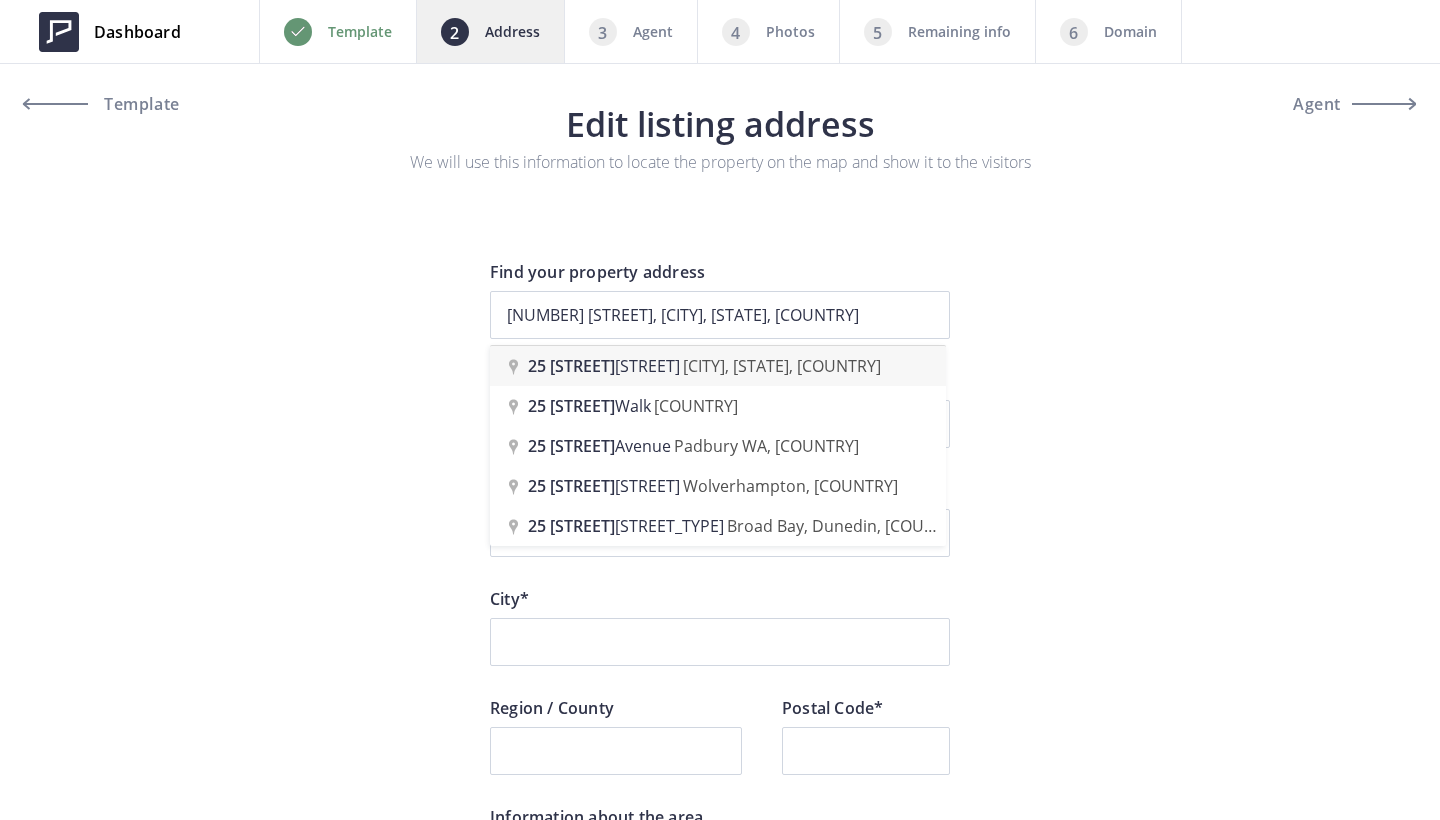 type on "Oxley Street 25" 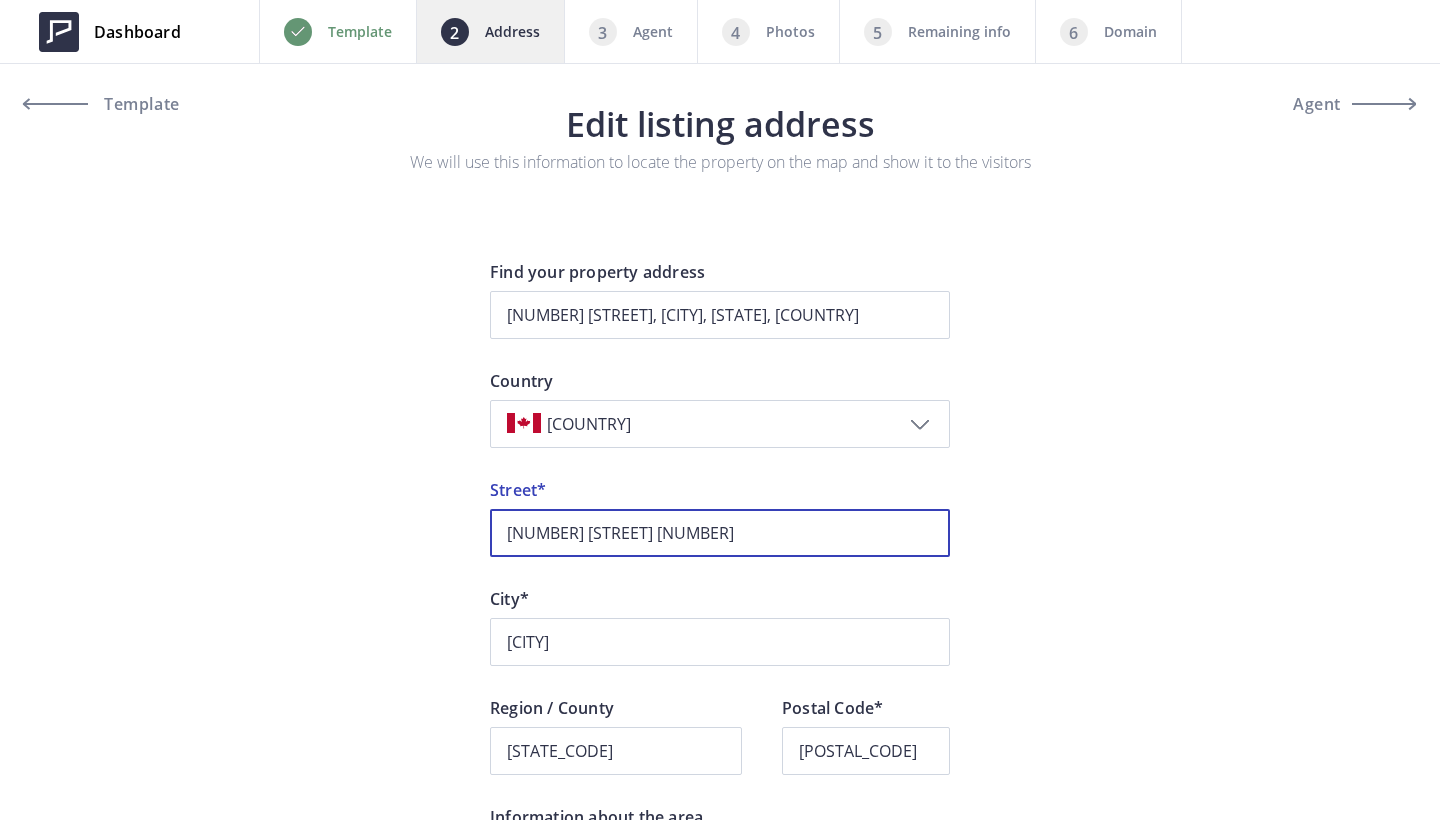 click on "25 Oxley Street 25" at bounding box center (720, 533) 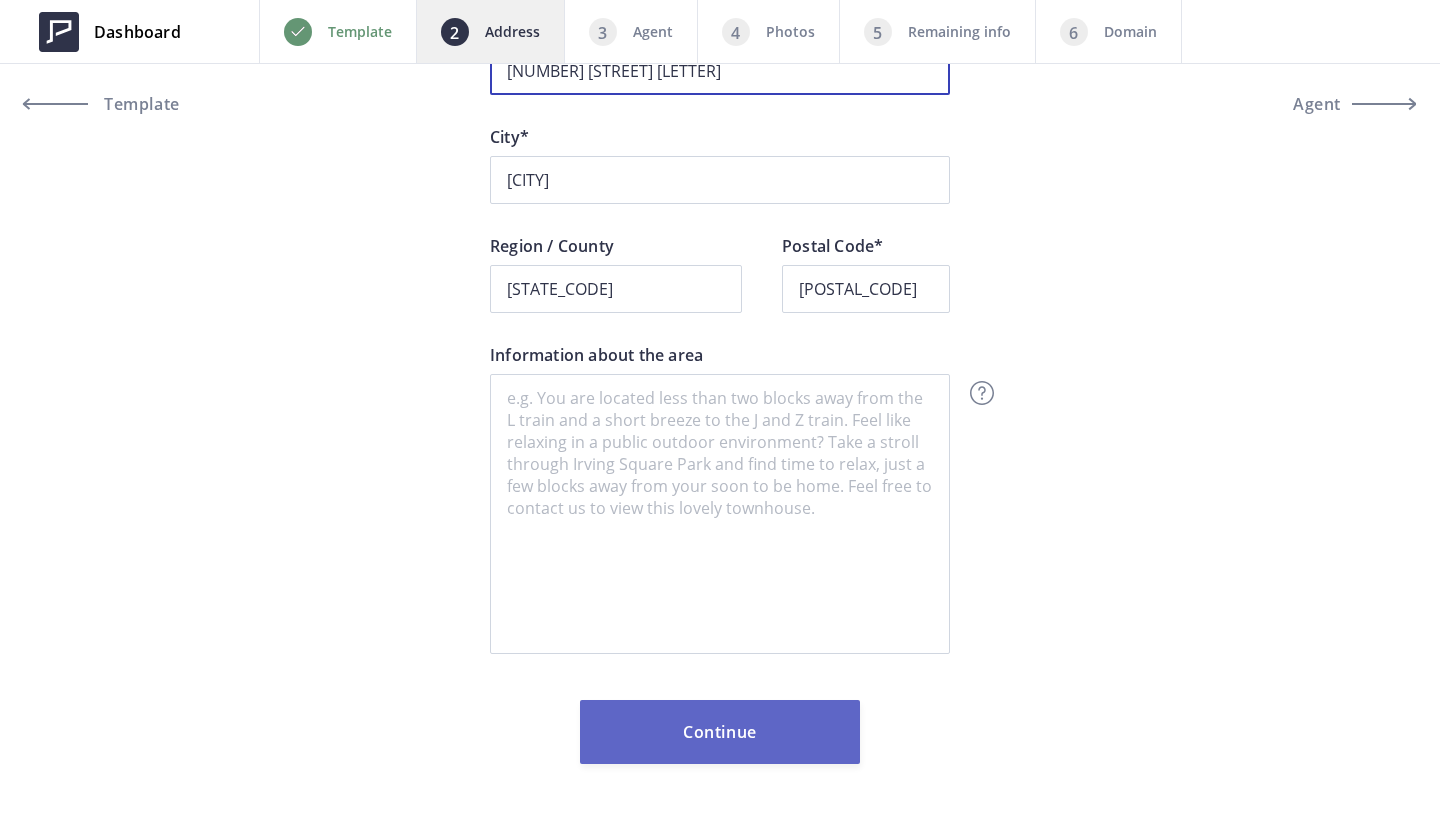 type on "25 Oxley Street TH1" 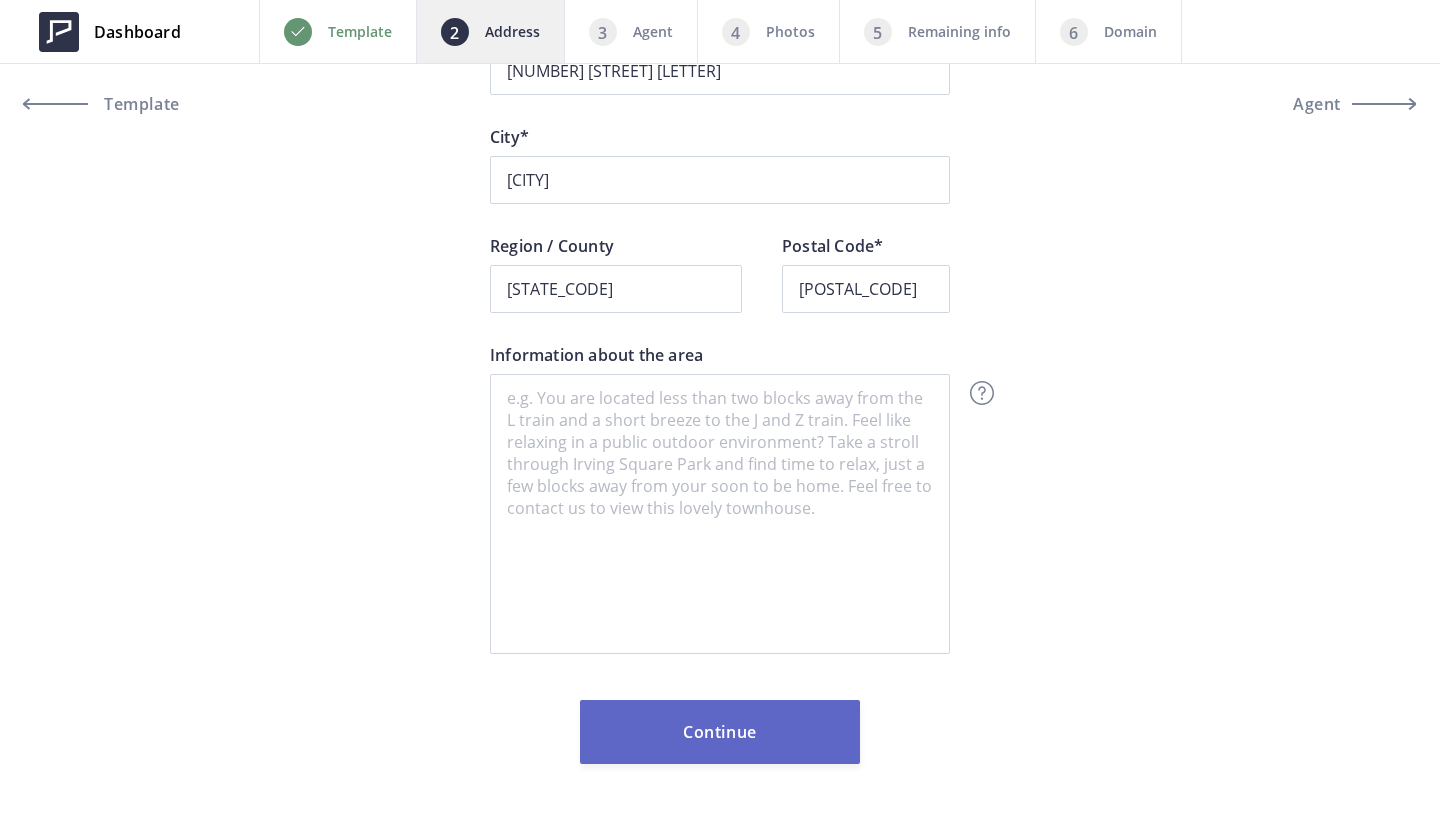 scroll, scrollTop: 463, scrollLeft: 0, axis: vertical 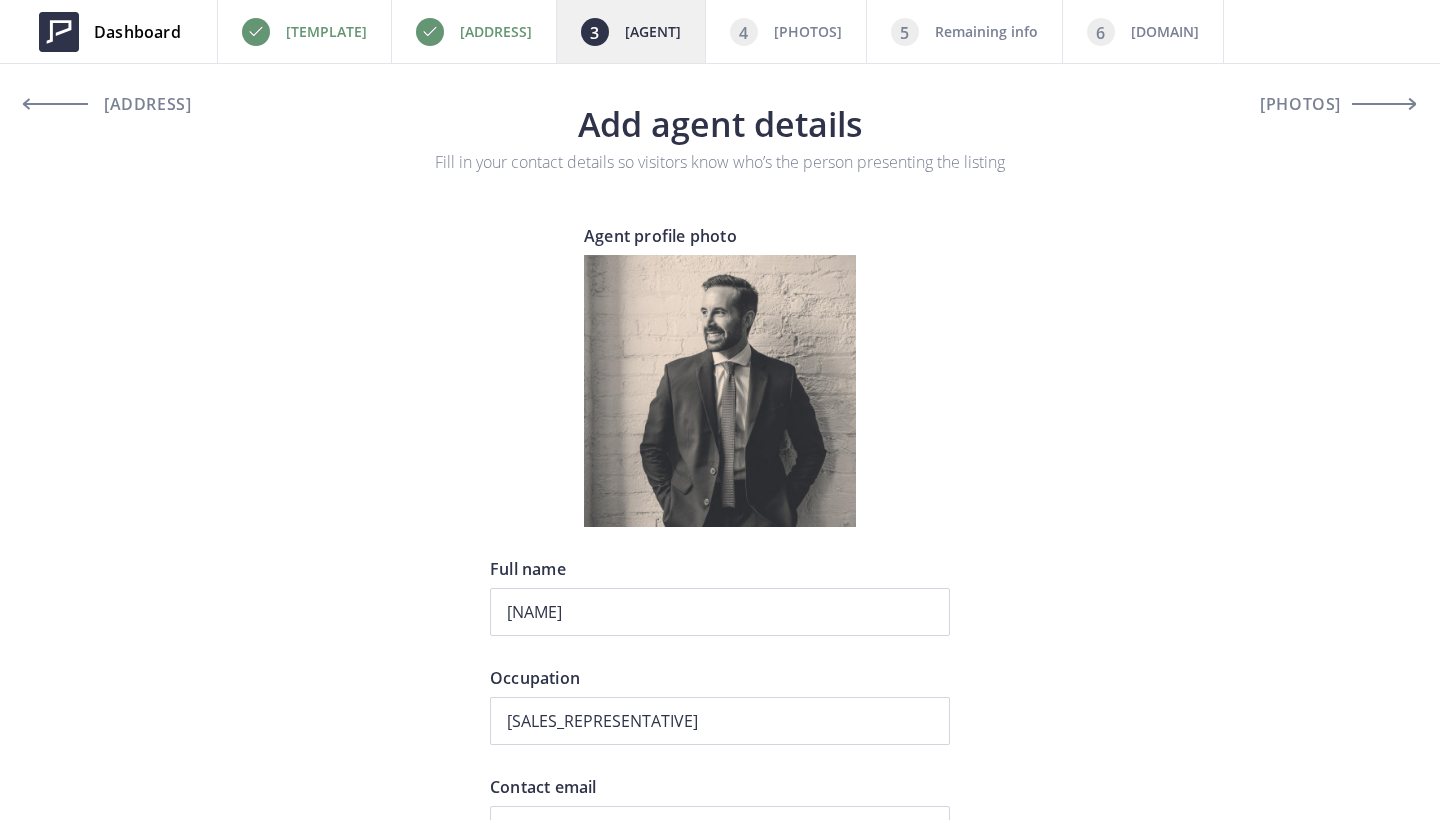 type on "+1 416-458-9252" 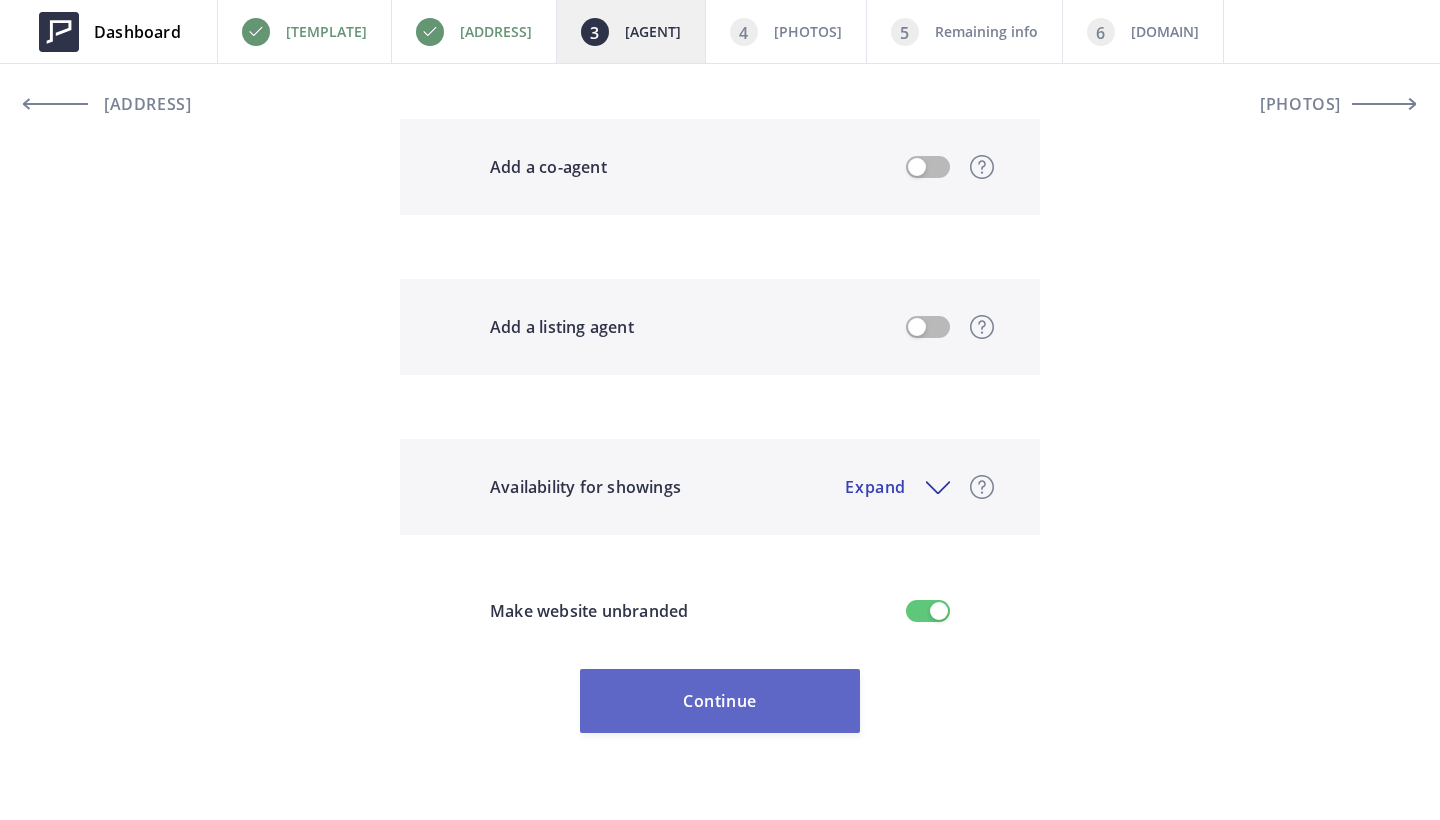 scroll, scrollTop: 1767, scrollLeft: 0, axis: vertical 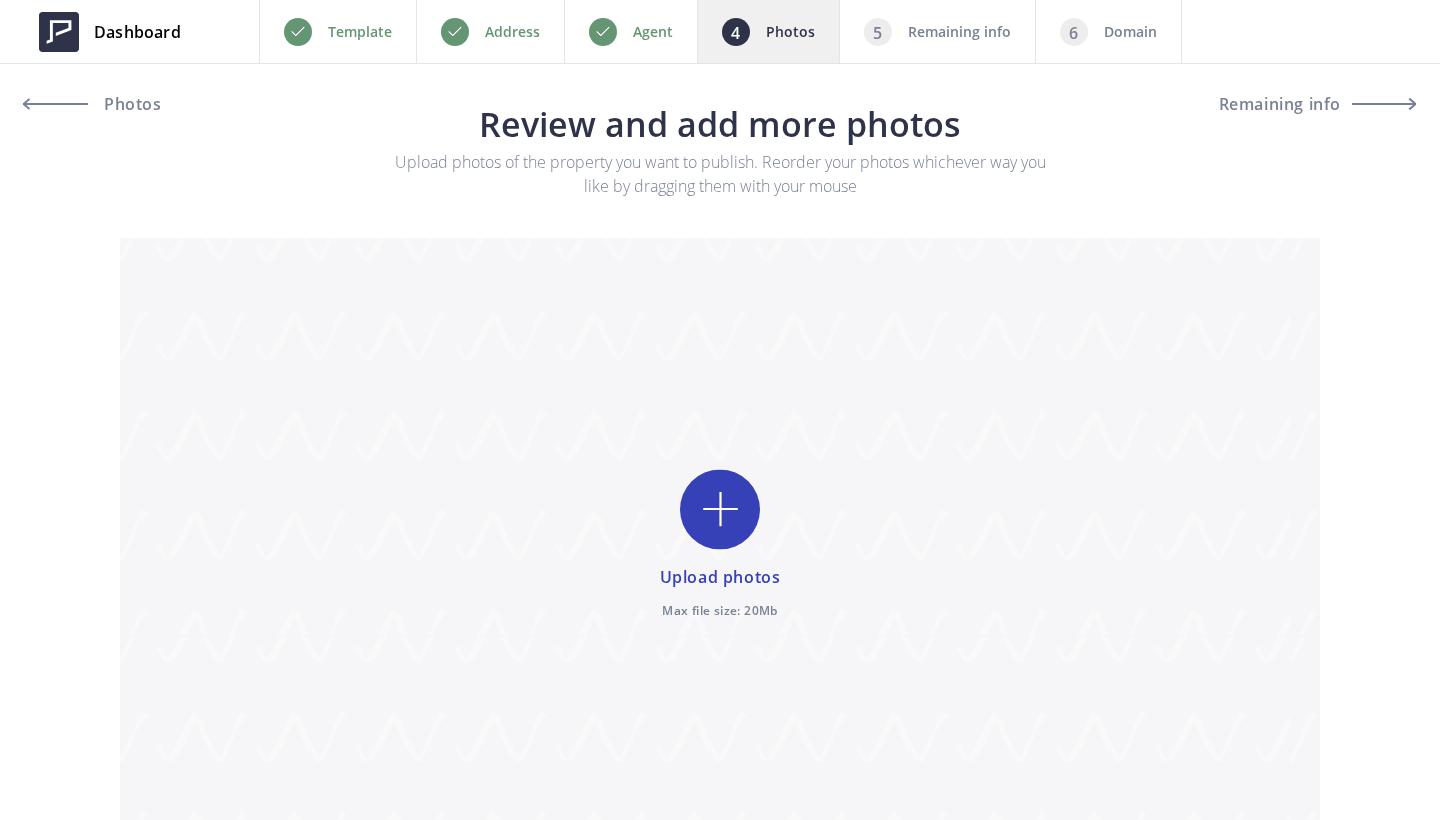 click at bounding box center (720, 545) 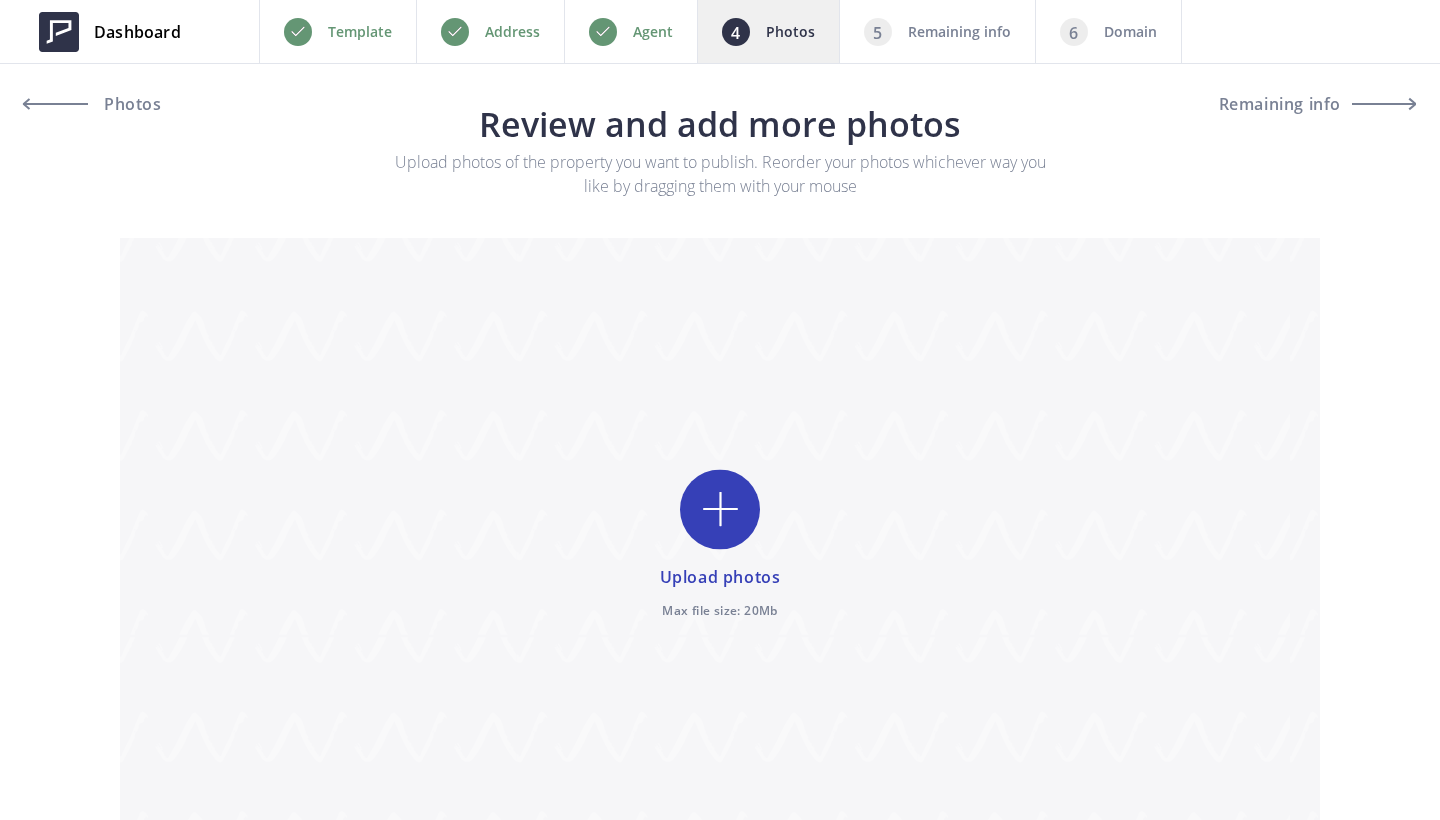 type on "C:\fakepath\[FILENAME]" 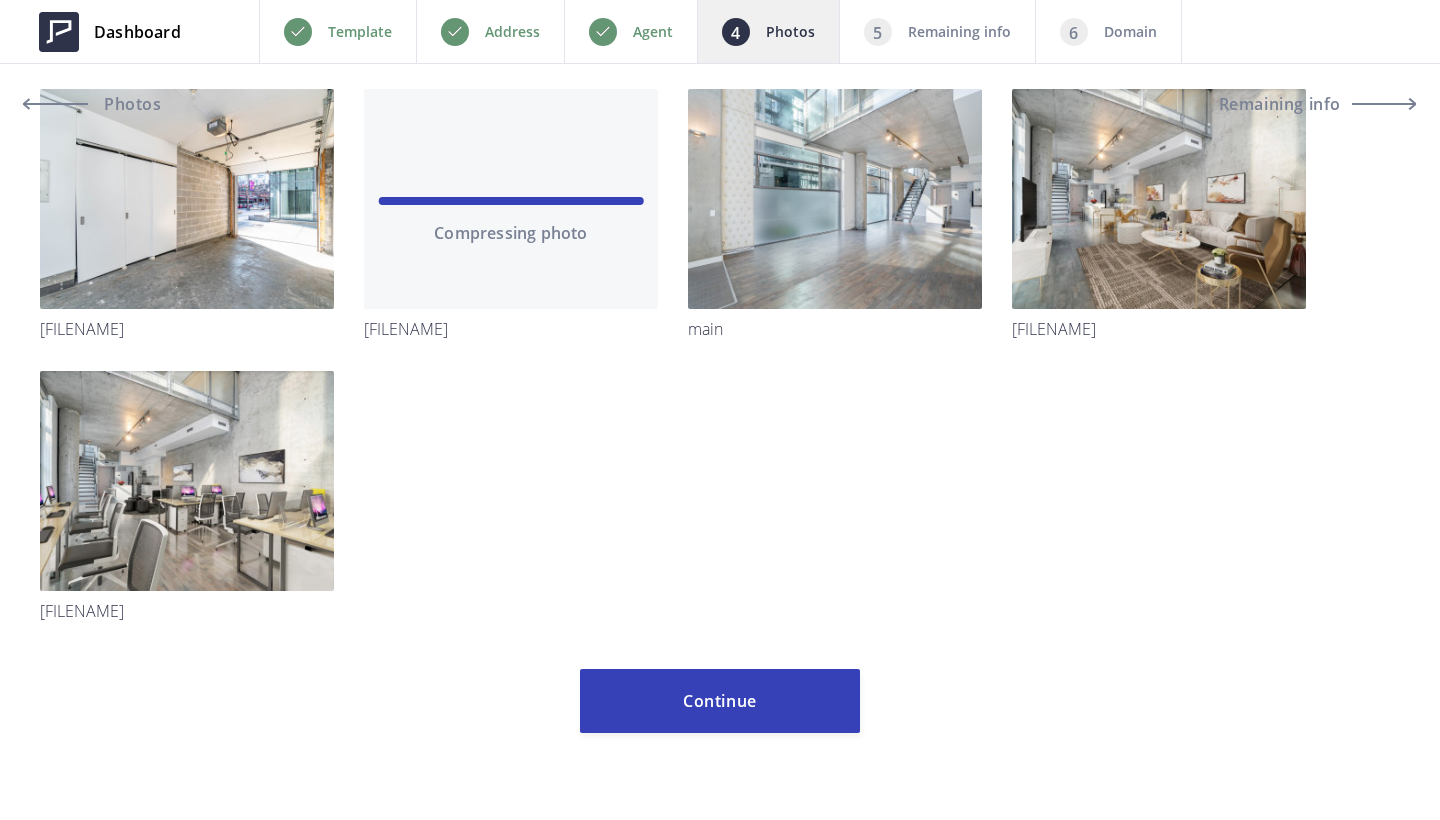 scroll, scrollTop: 753, scrollLeft: 0, axis: vertical 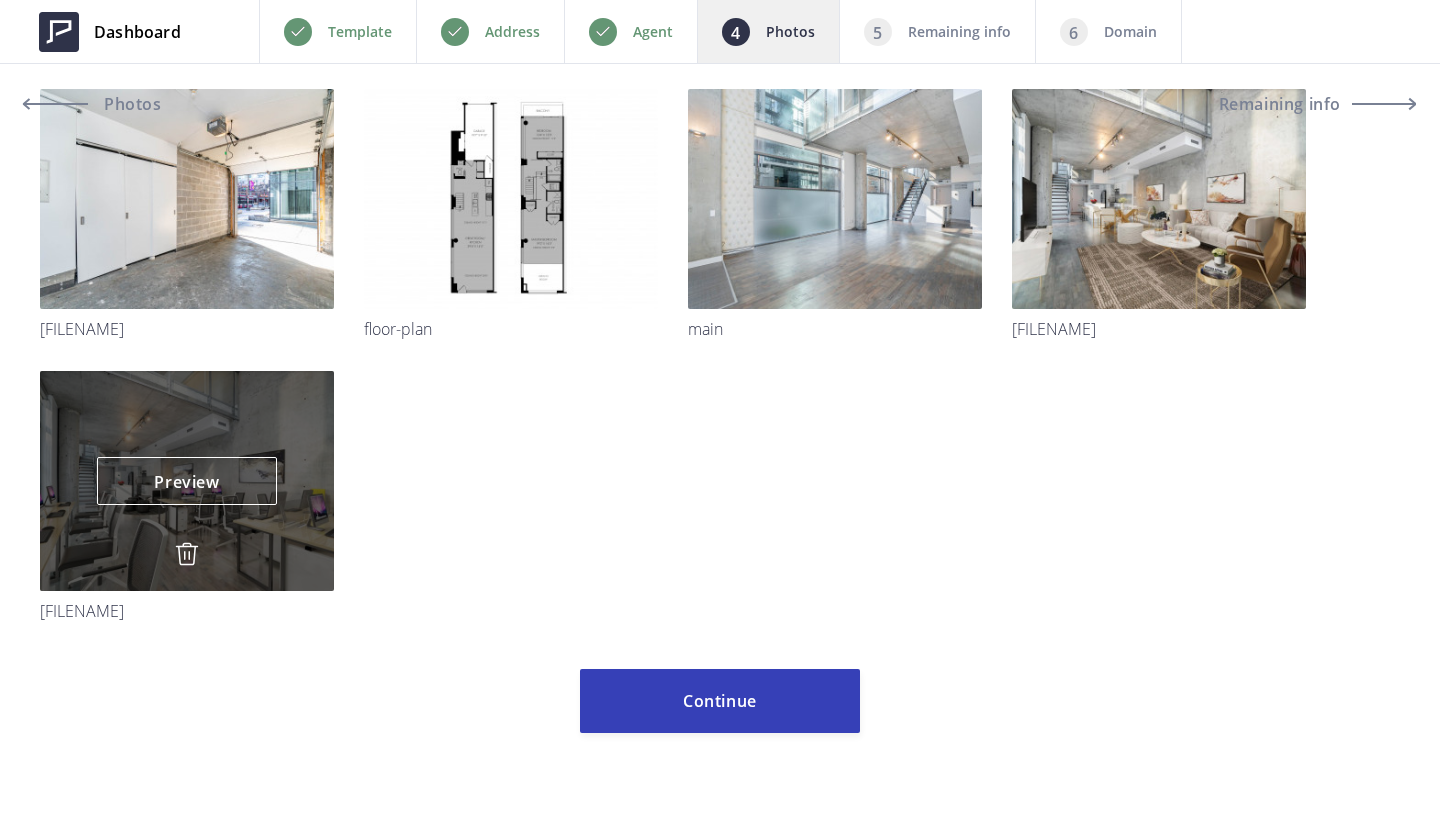 click at bounding box center [187, 554] 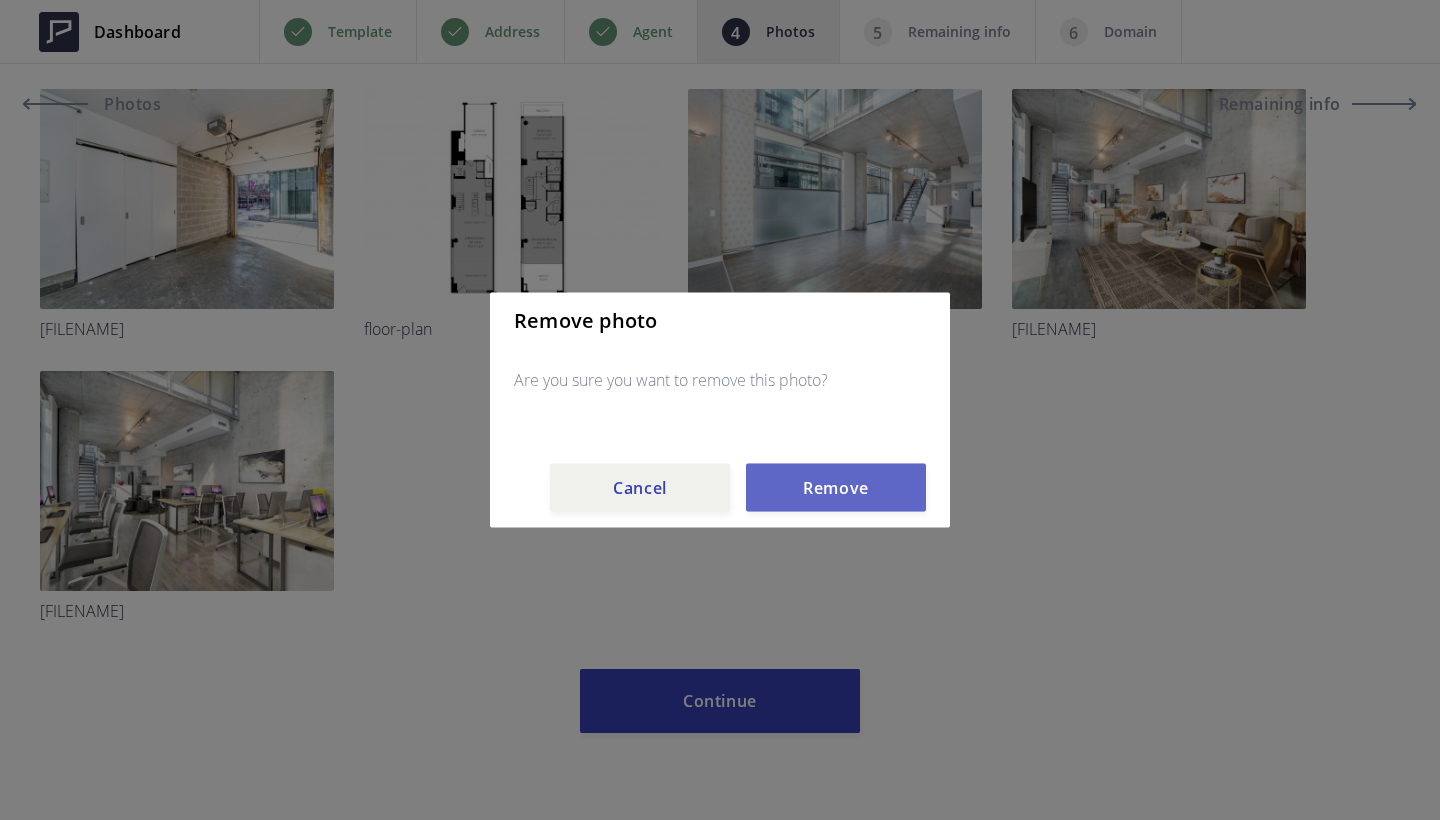 click on "Remove" at bounding box center (836, 488) 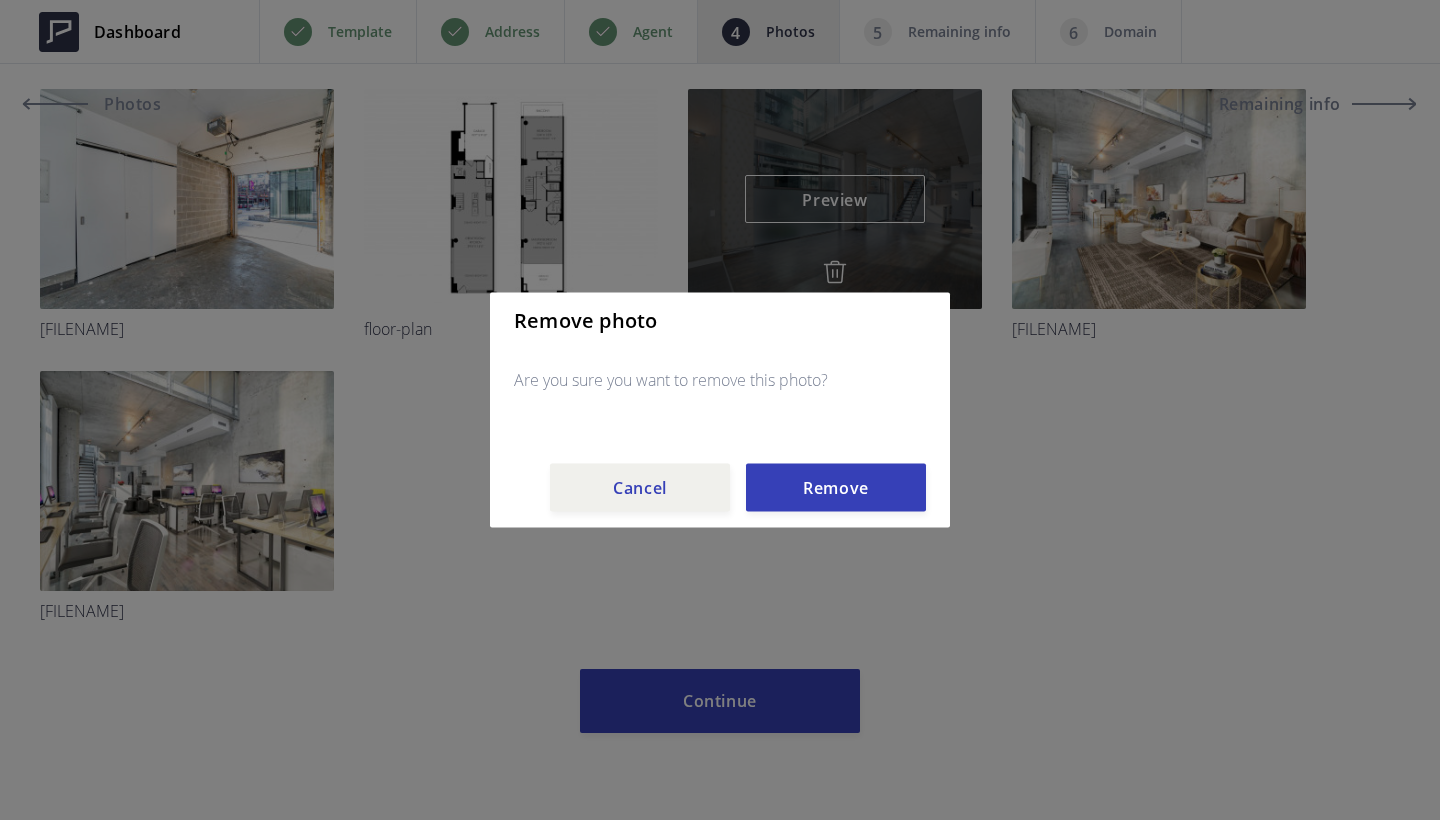scroll, scrollTop: 471, scrollLeft: 0, axis: vertical 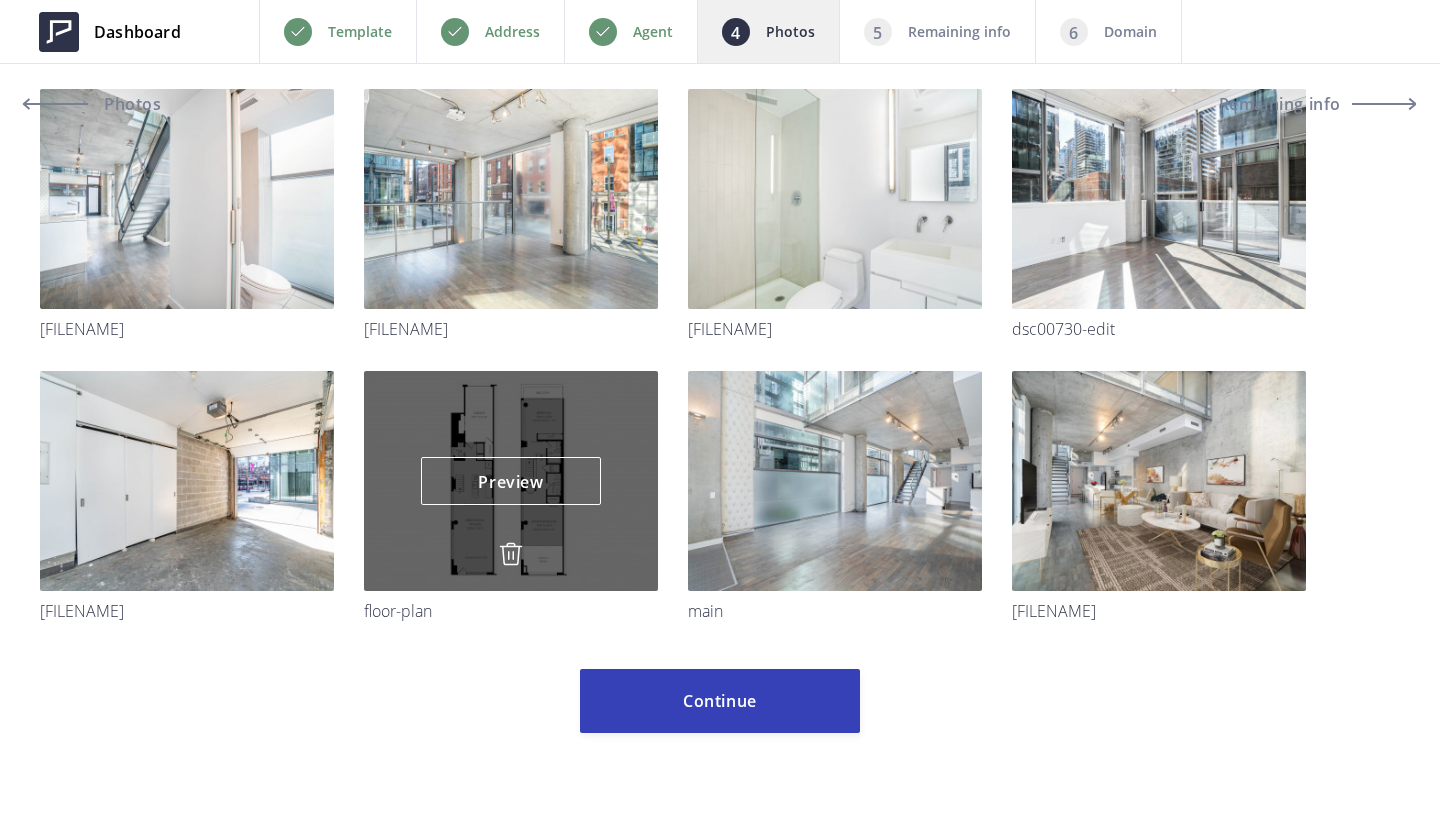 click at bounding box center [511, 554] 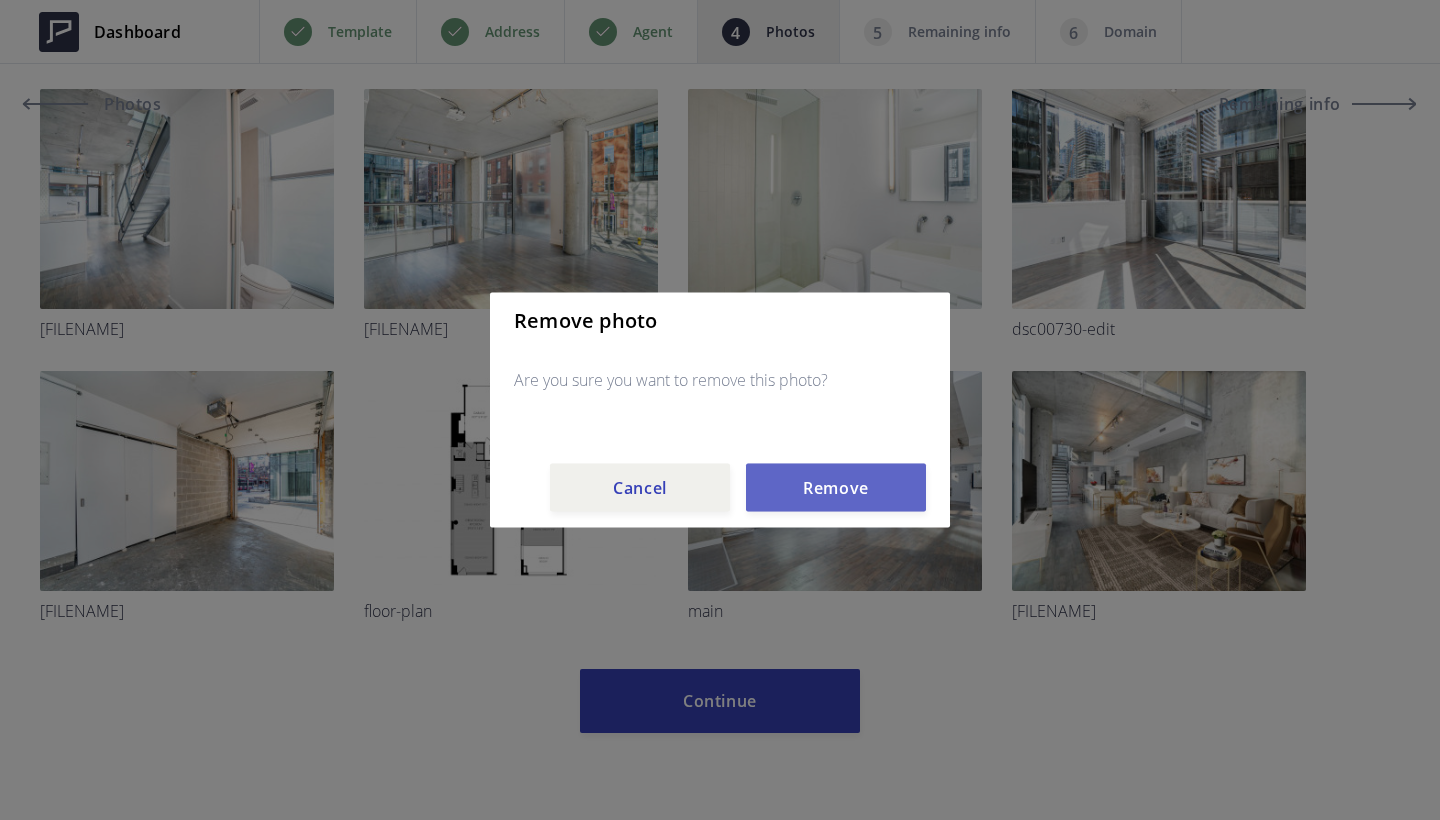 click on "Remove" at bounding box center (836, 488) 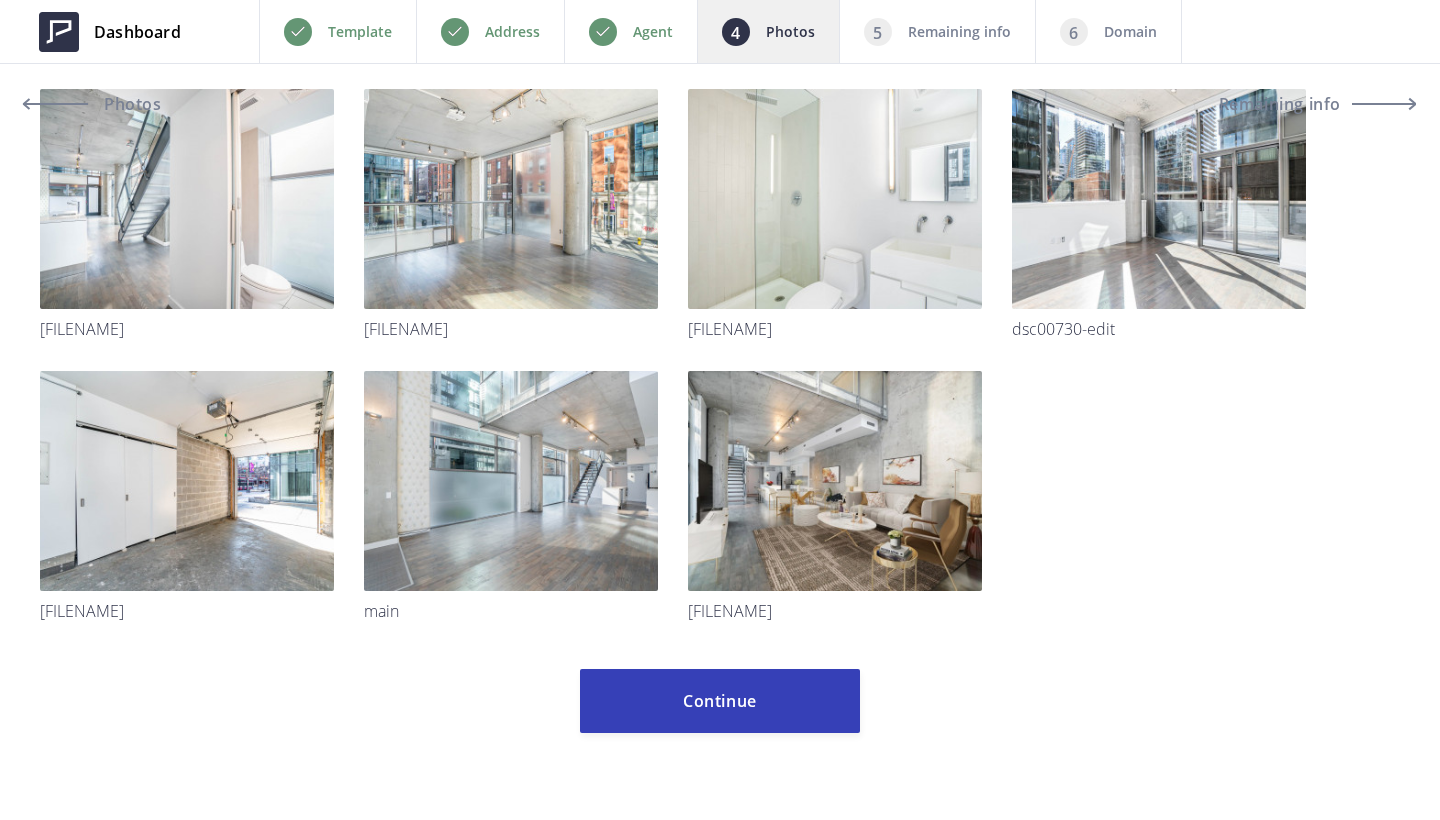 scroll, scrollTop: 424, scrollLeft: 0, axis: vertical 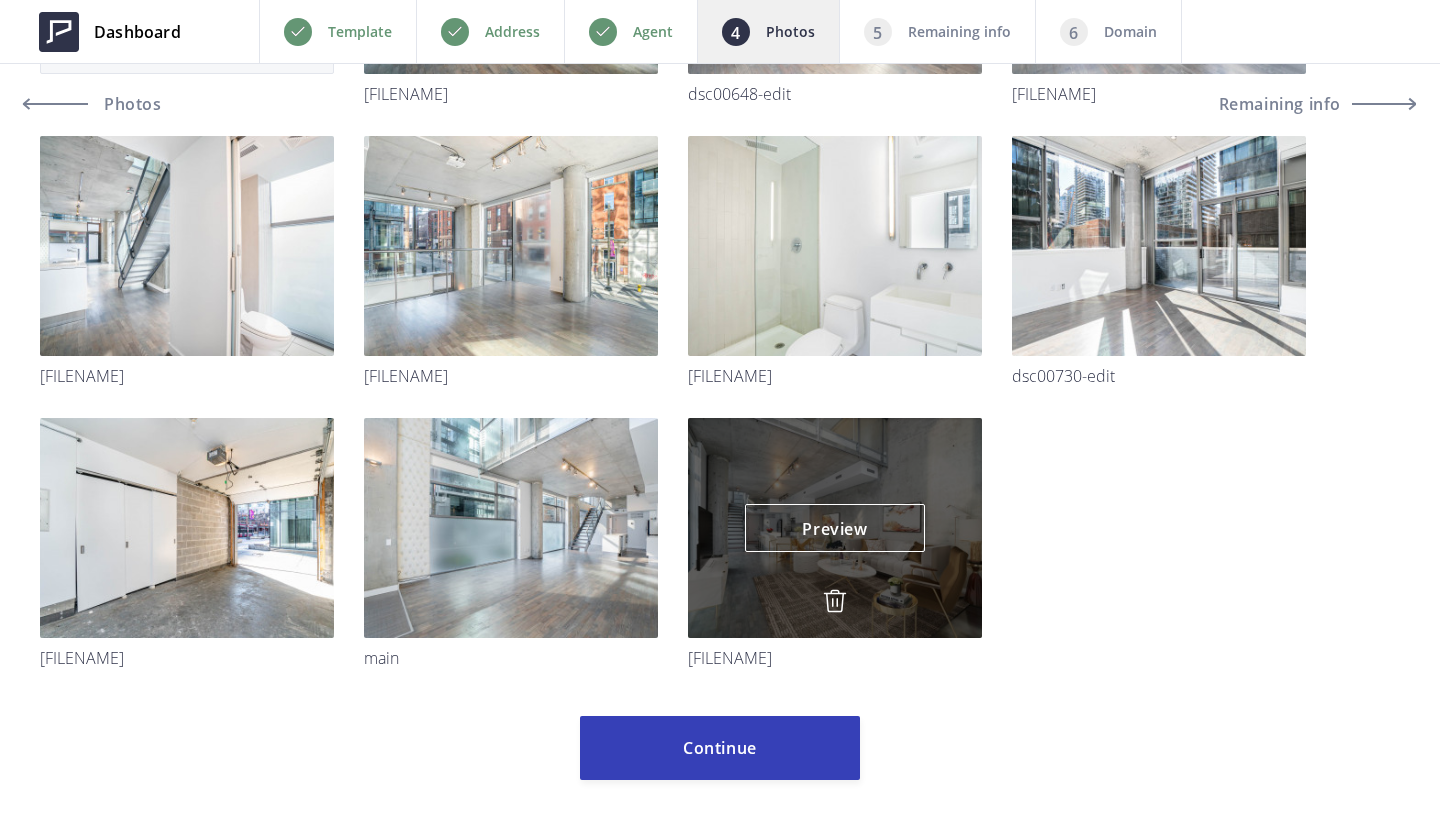 type 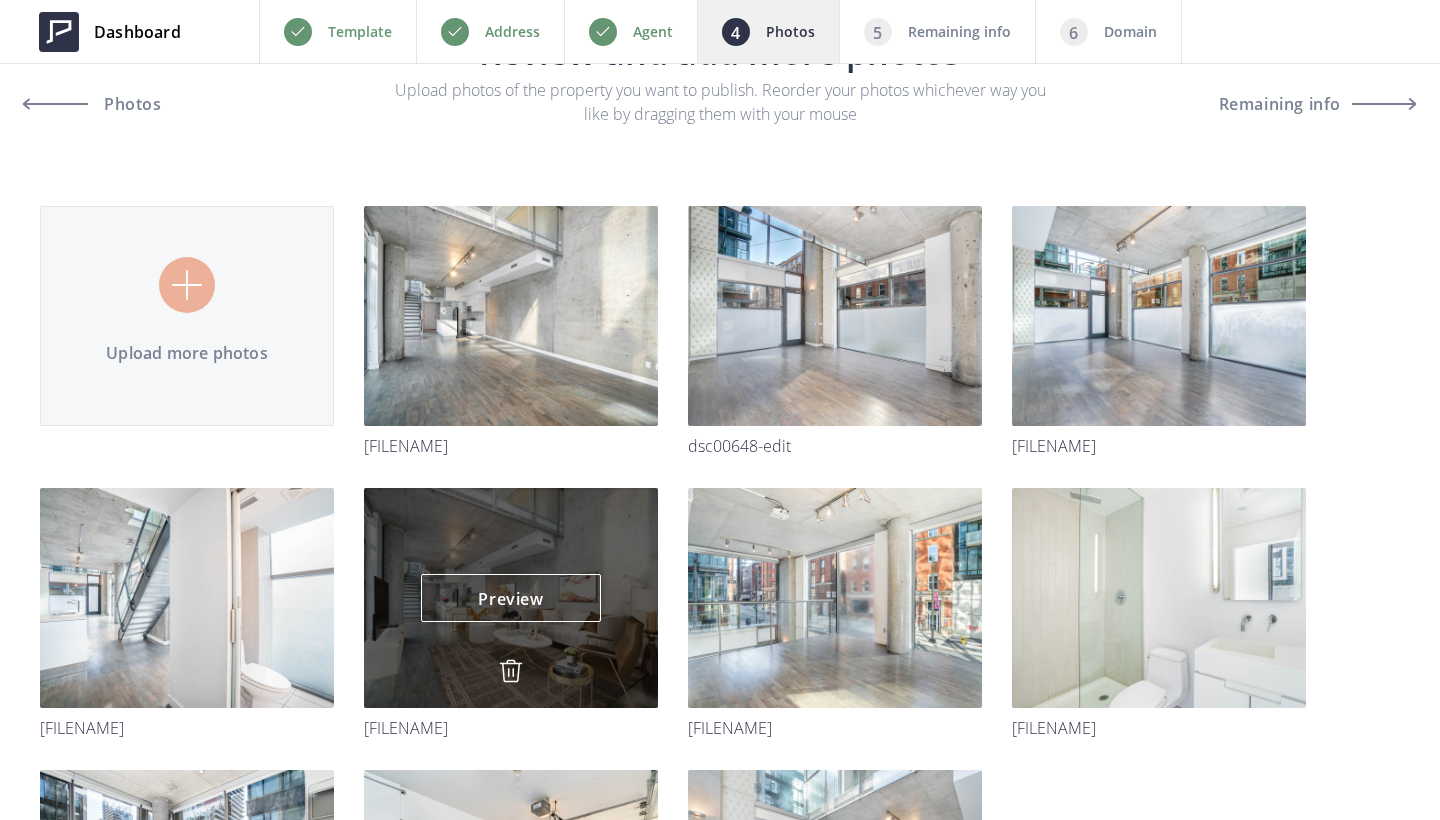 scroll, scrollTop: 55, scrollLeft: 0, axis: vertical 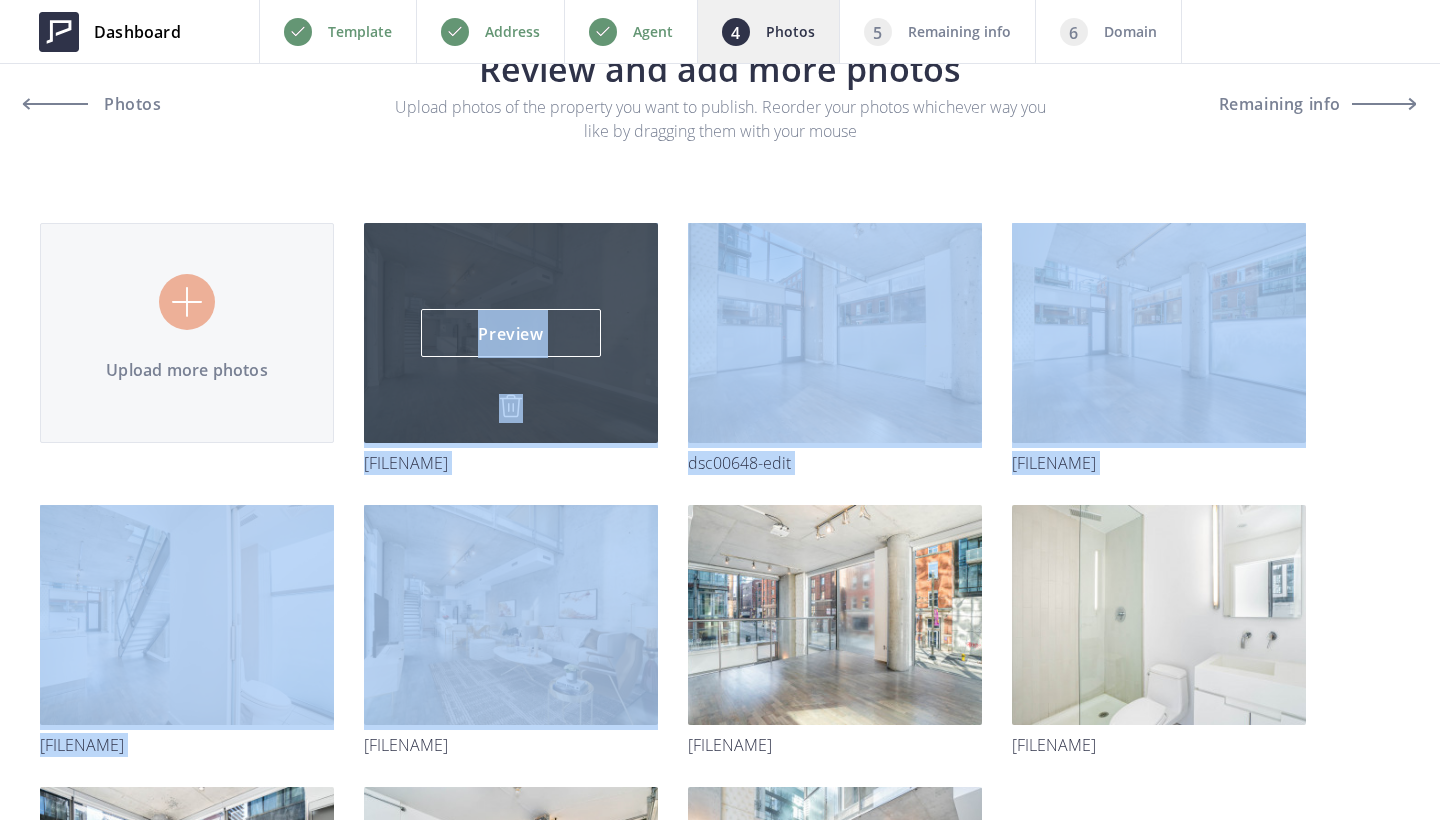 drag, startPoint x: 539, startPoint y: 583, endPoint x: 538, endPoint y: 318, distance: 265.0019 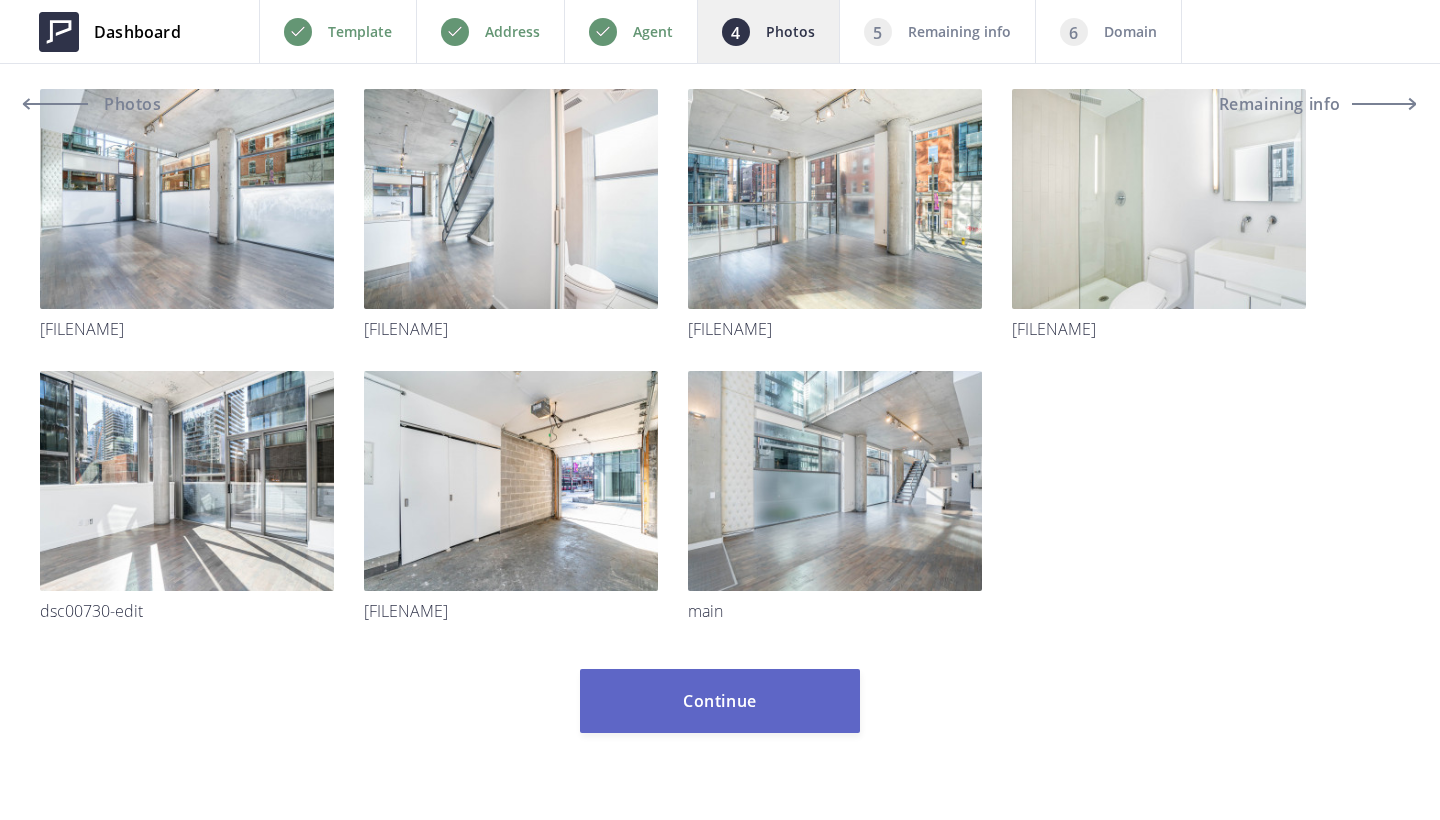 scroll, scrollTop: 472, scrollLeft: 0, axis: vertical 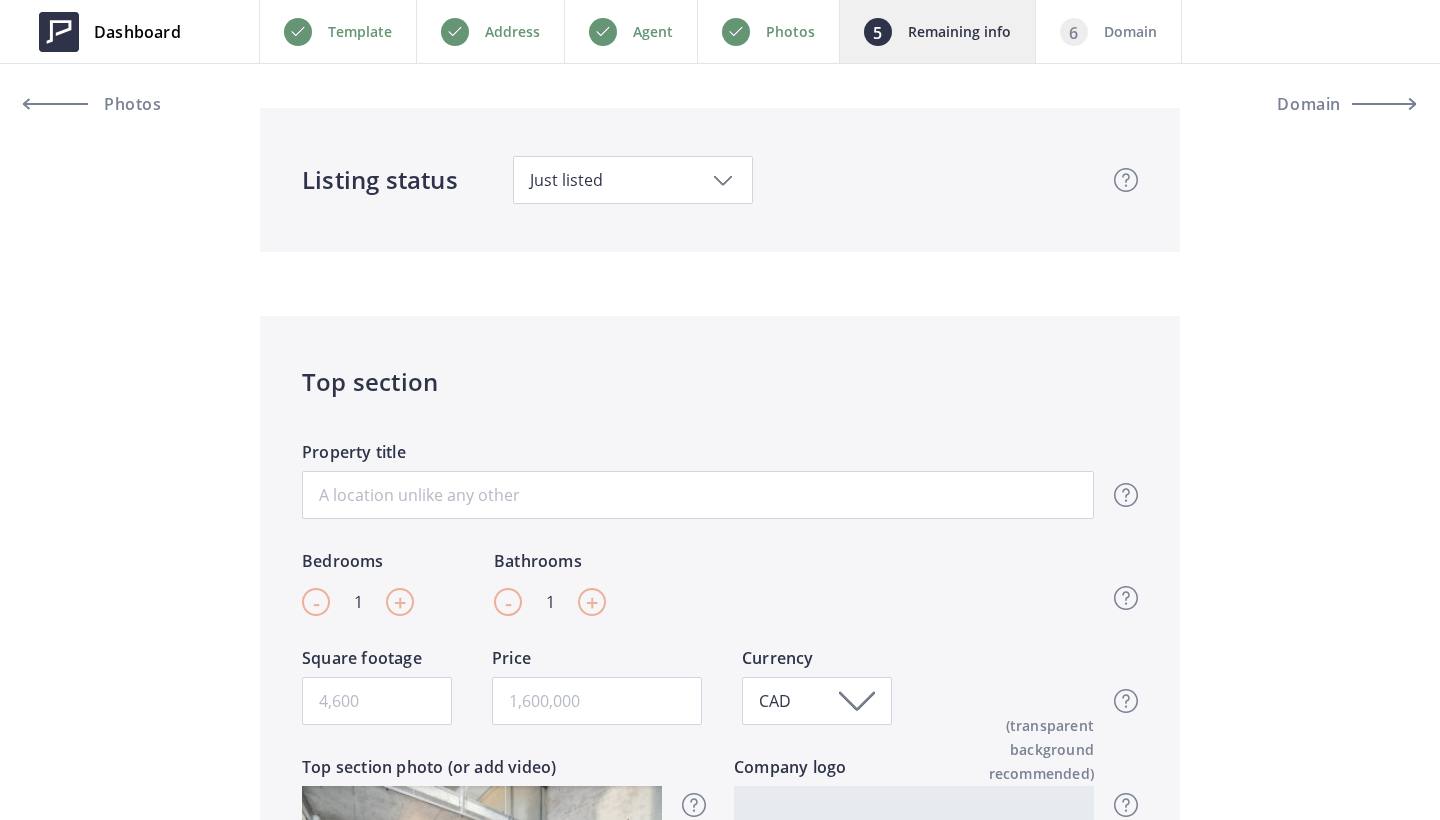 click on "+" at bounding box center [400, 602] 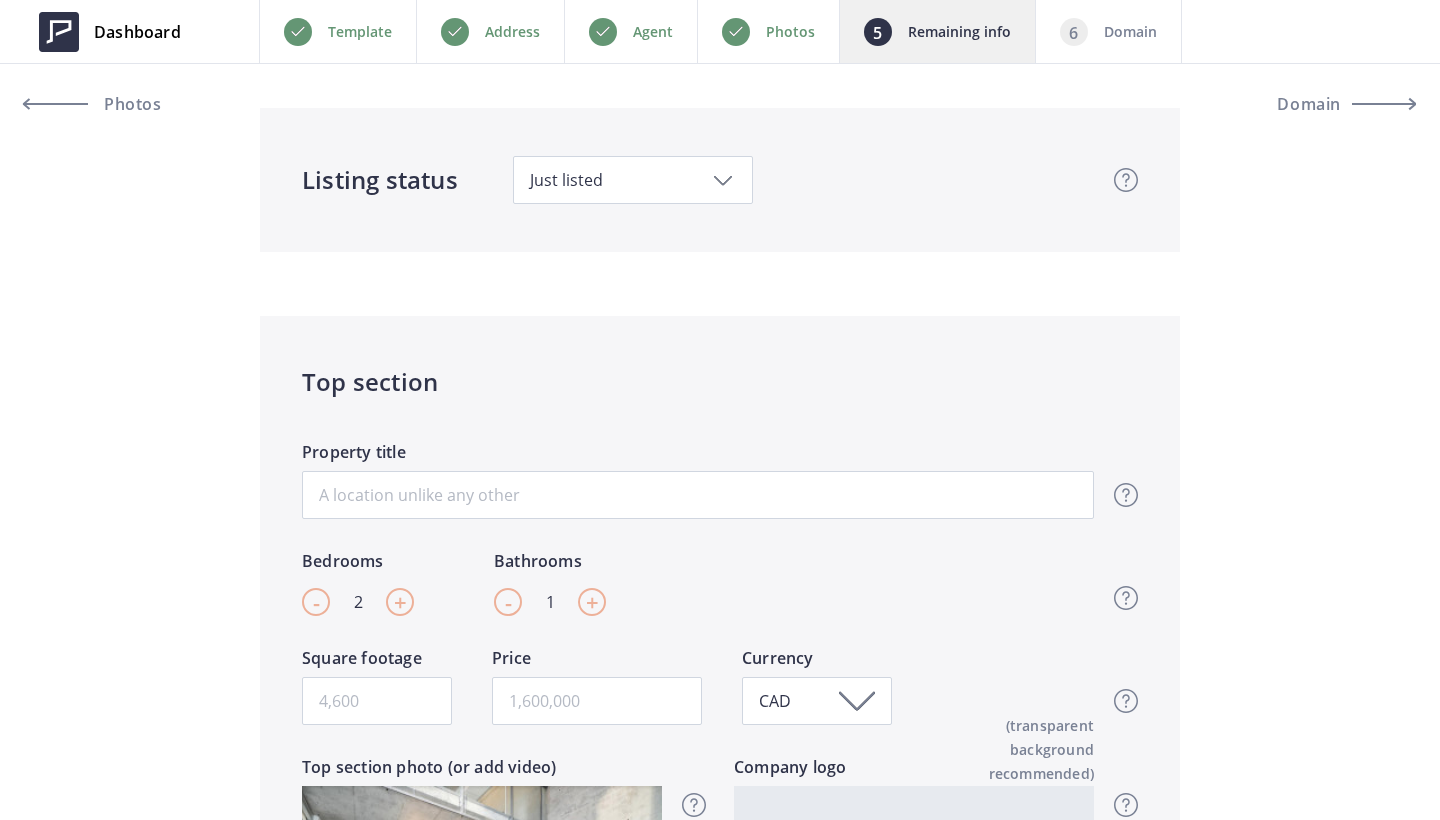 click on "+" at bounding box center [400, 602] 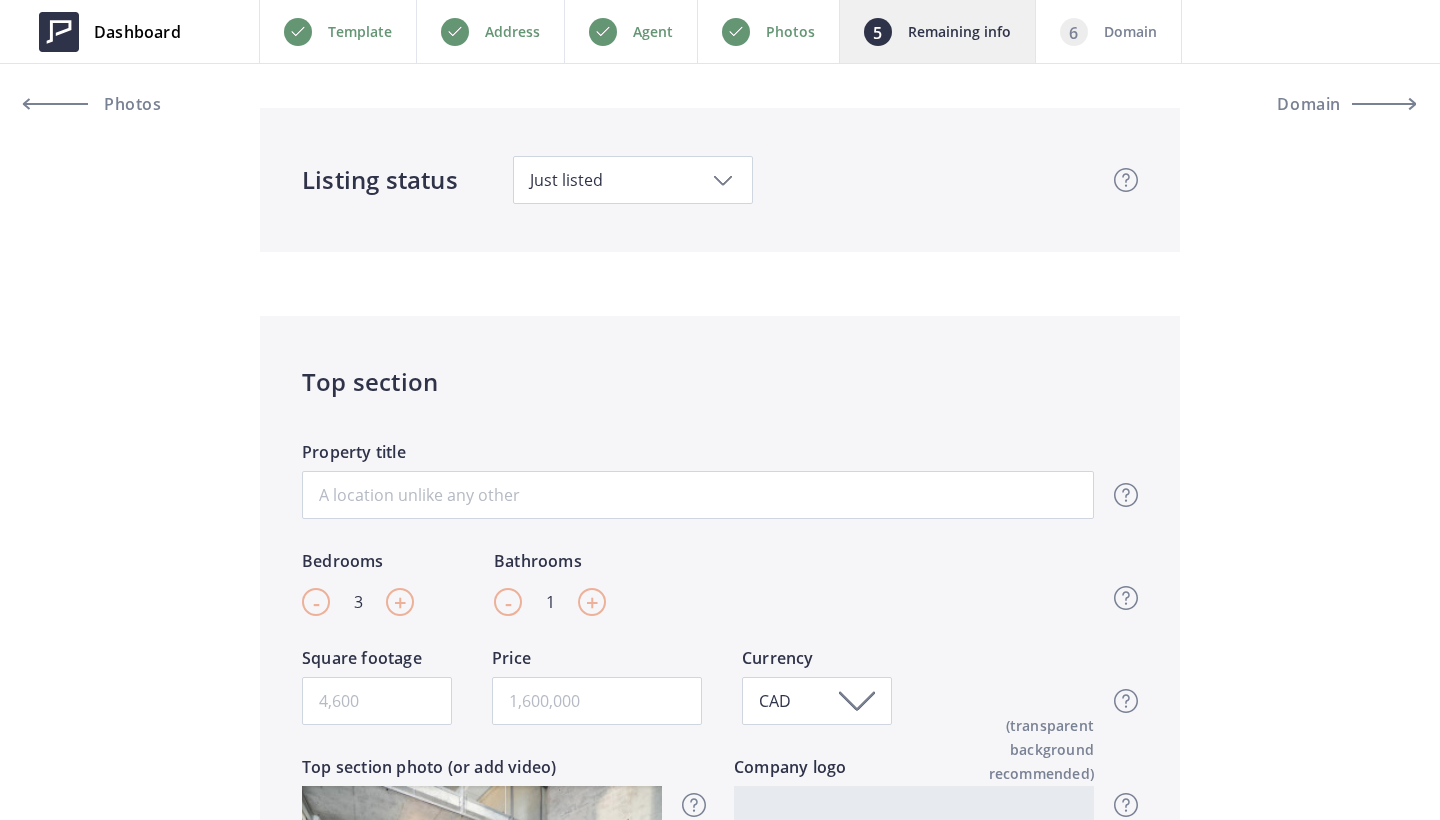 click on "-" at bounding box center [316, 602] 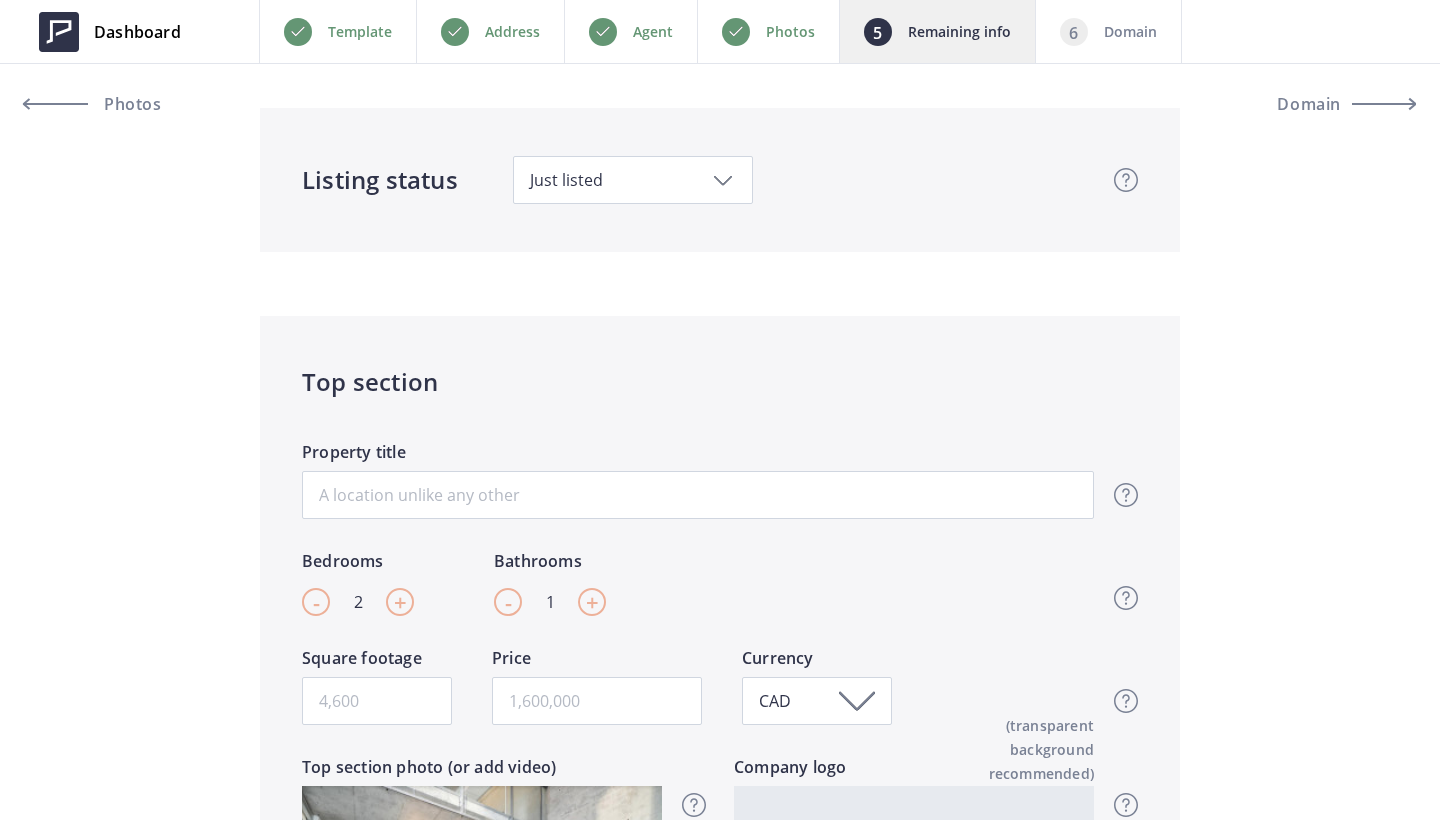click on "+" at bounding box center (592, 602) 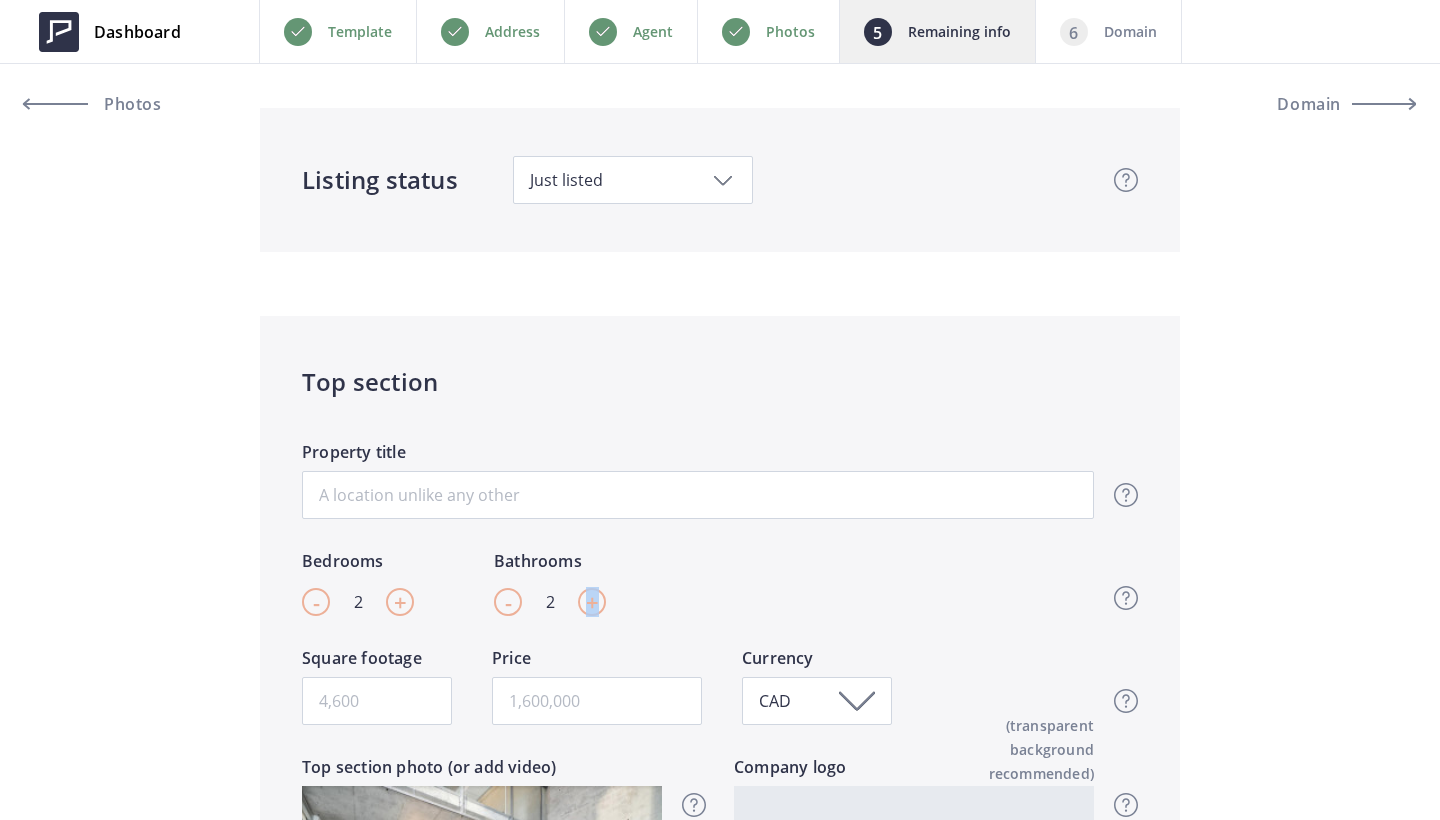 click on "+" at bounding box center (592, 602) 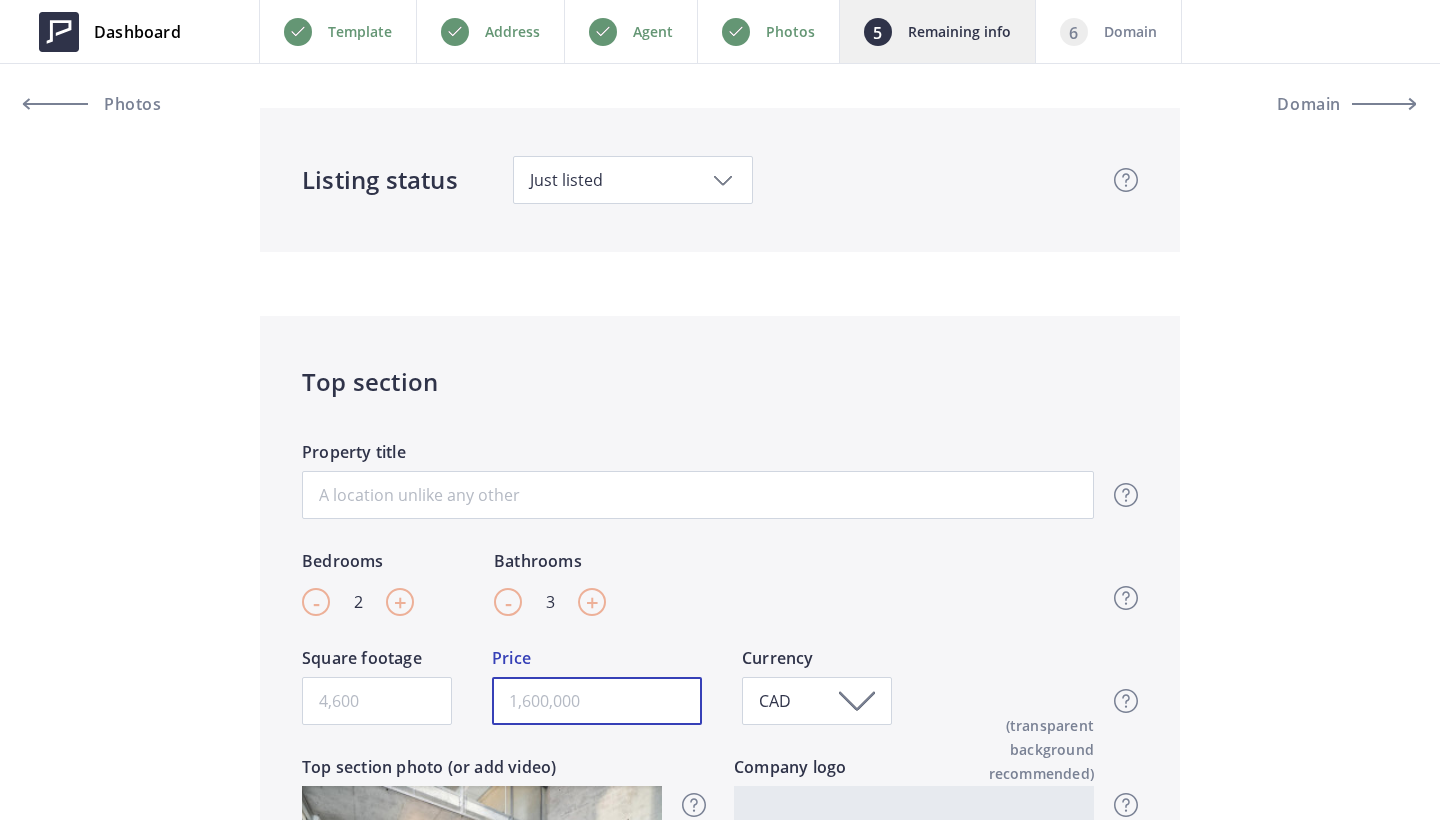 click at bounding box center [597, 701] 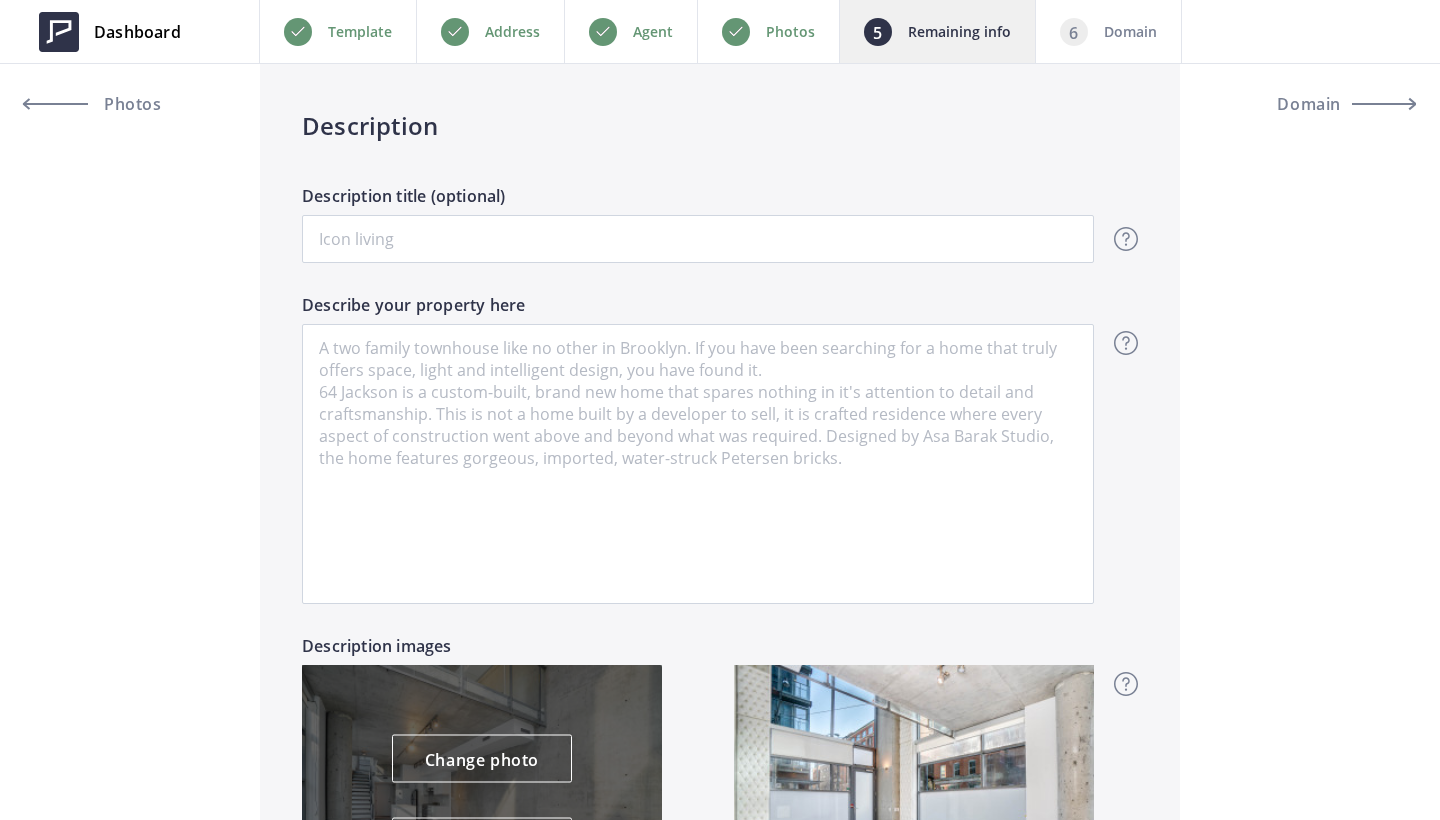 scroll, scrollTop: 1276, scrollLeft: 0, axis: vertical 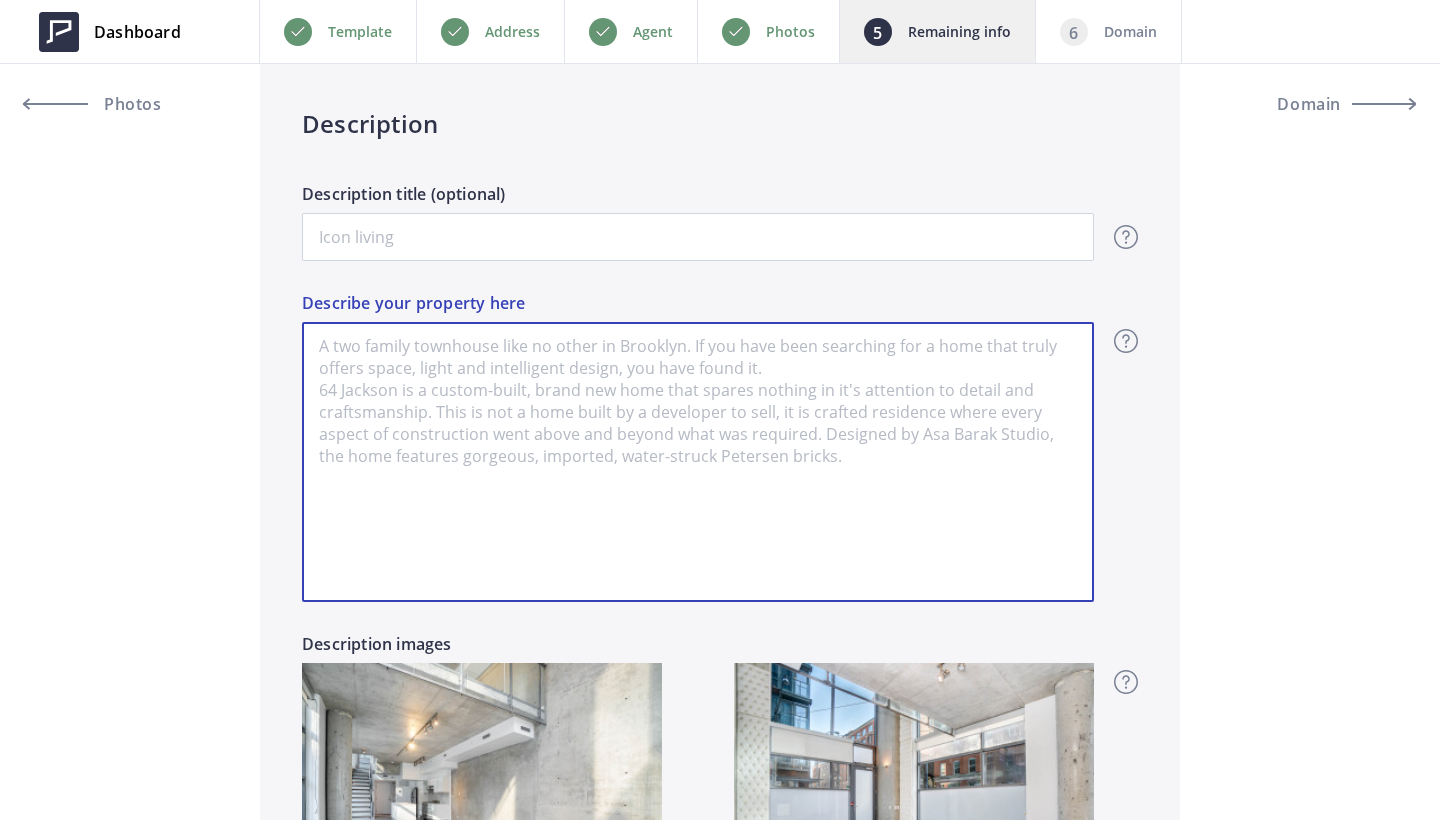 click on "Describe your property here" at bounding box center [698, 462] 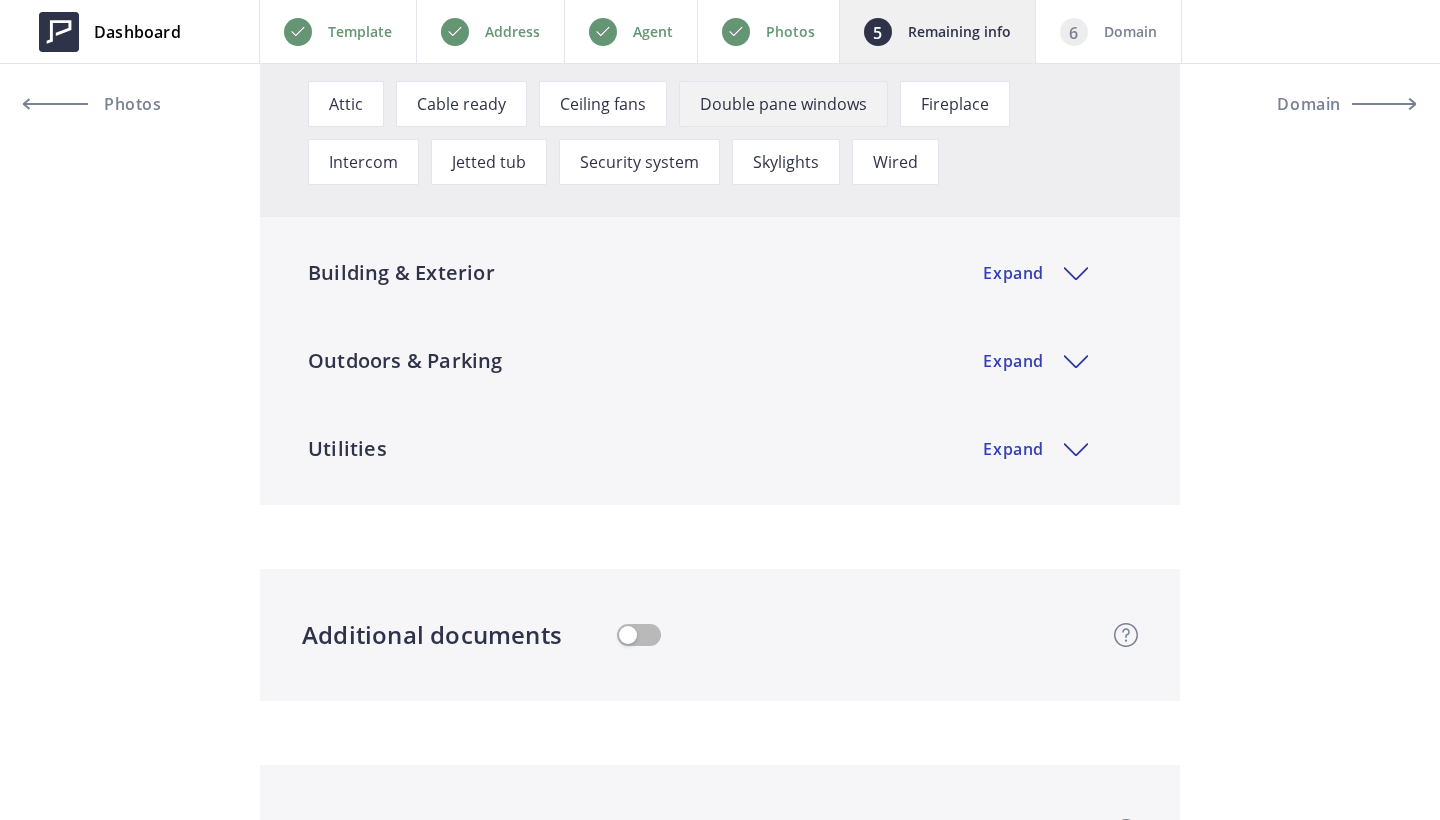scroll, scrollTop: 3196, scrollLeft: 0, axis: vertical 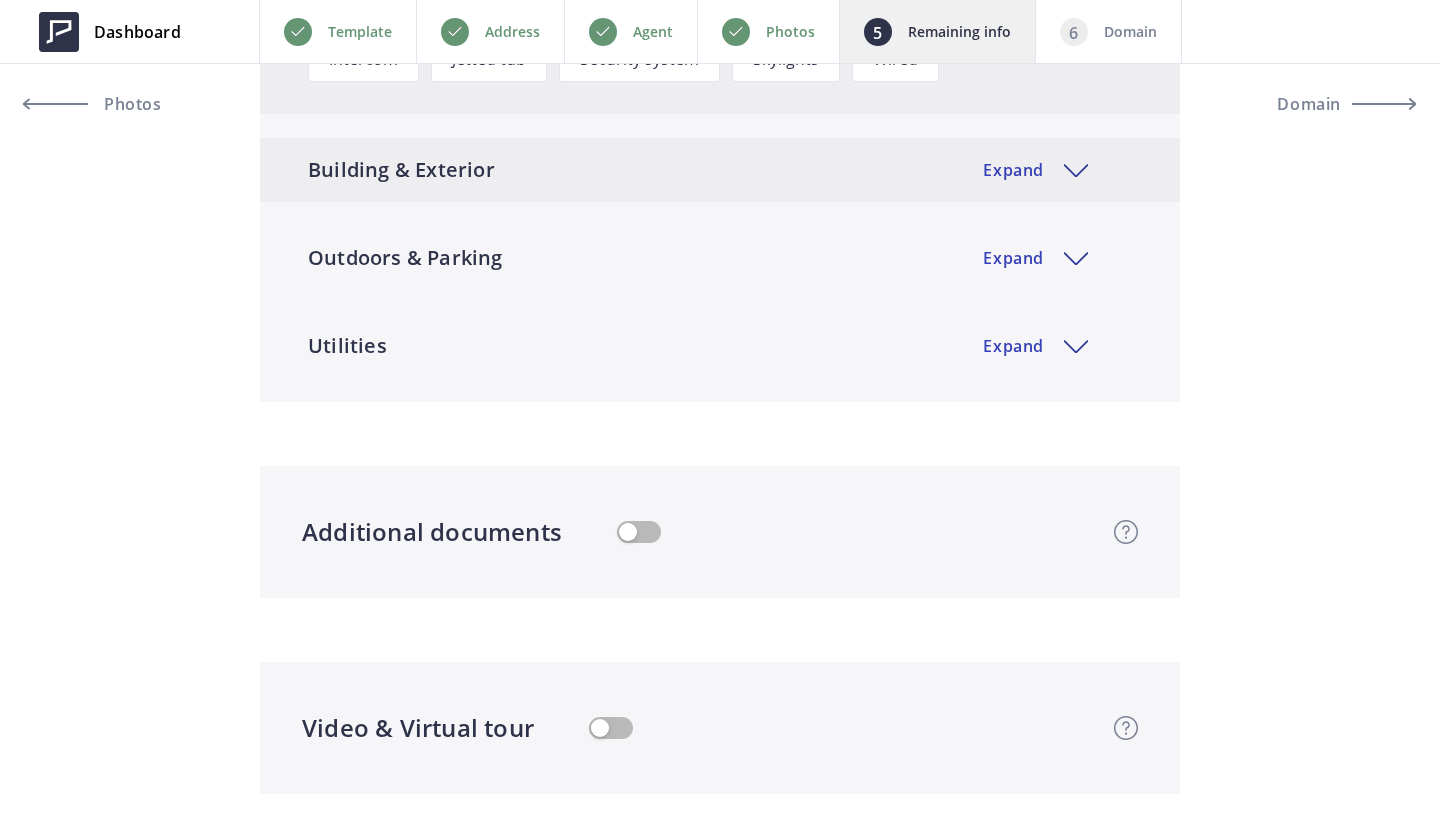 type on "Stunning 1500sqft Corner 2-Story Loft Townhouse covered in Glass. 2-bed, 3 bath Townhouse/Loft in Soaring 24' High Ceiling and Makes an Open Feeling, and the Large Kitchen is an Entertainer's Dream. Steps Away from Toronto's Finest Restaurants, Boutique Retail, Theatres, the PATH and the rest of Downtown Toronto. Rarely Offered Luxury Oasis in Toronto's Most Trendy Neighborhood. Open Concept Living Space Featuring a Private Attached Parking Garage (Or Gym), Eat-In Chef's Kitchen with High-End Appliances, A Spacious Master Bedroom with Ensuite Bathroom and Built-in Closets. Building amenities Include: Security, Meeting/Party Room, Guest Suites. Unit Includes: Ensuite Parking Spot in an Exclusive Attached Garage, High-end Stainless-Steel Fridge, Stove, Microwave, Dishwasher, Ensuite Laundry, 2 lockers." 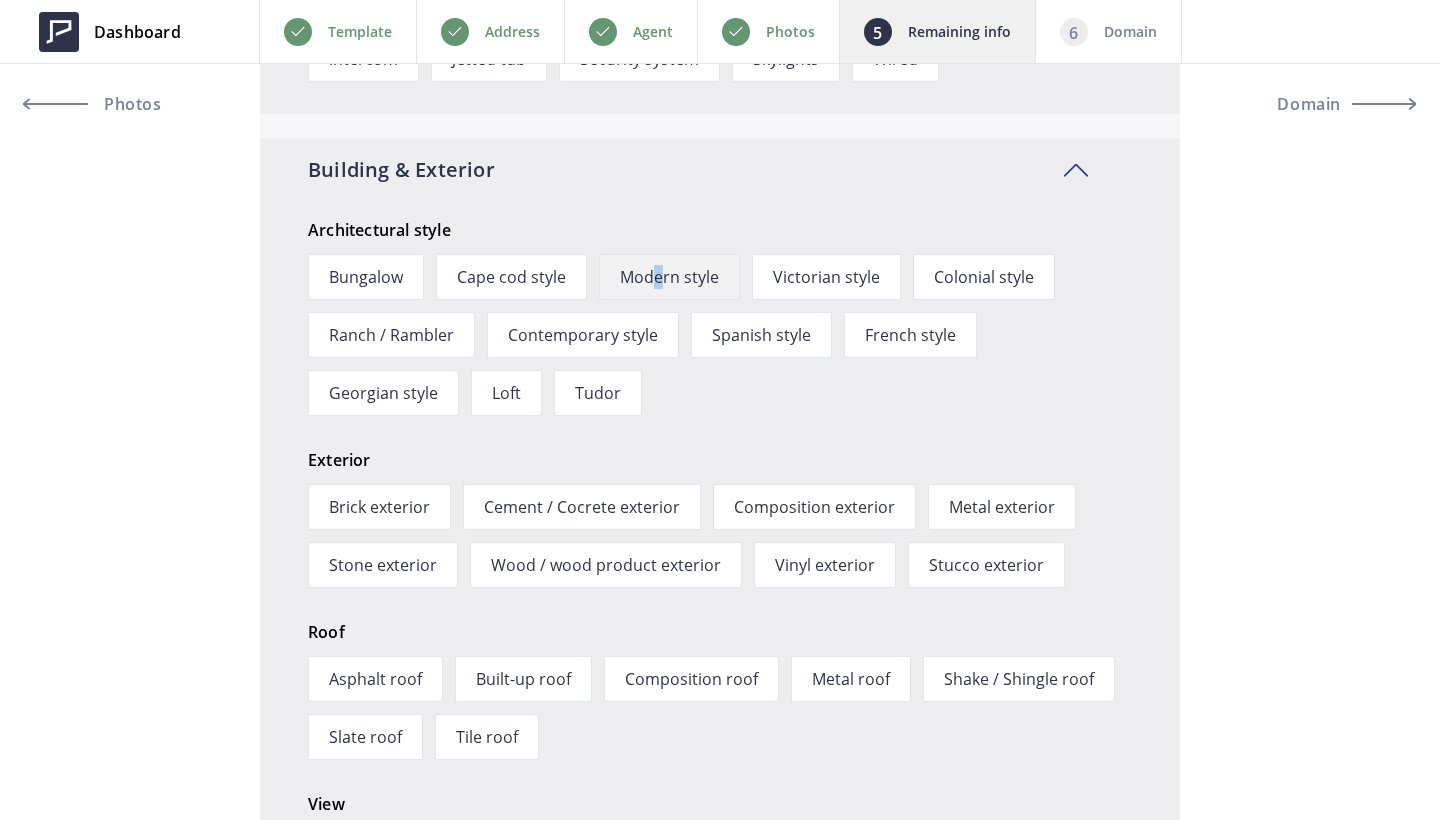 click on "Modern style" at bounding box center (669, 277) 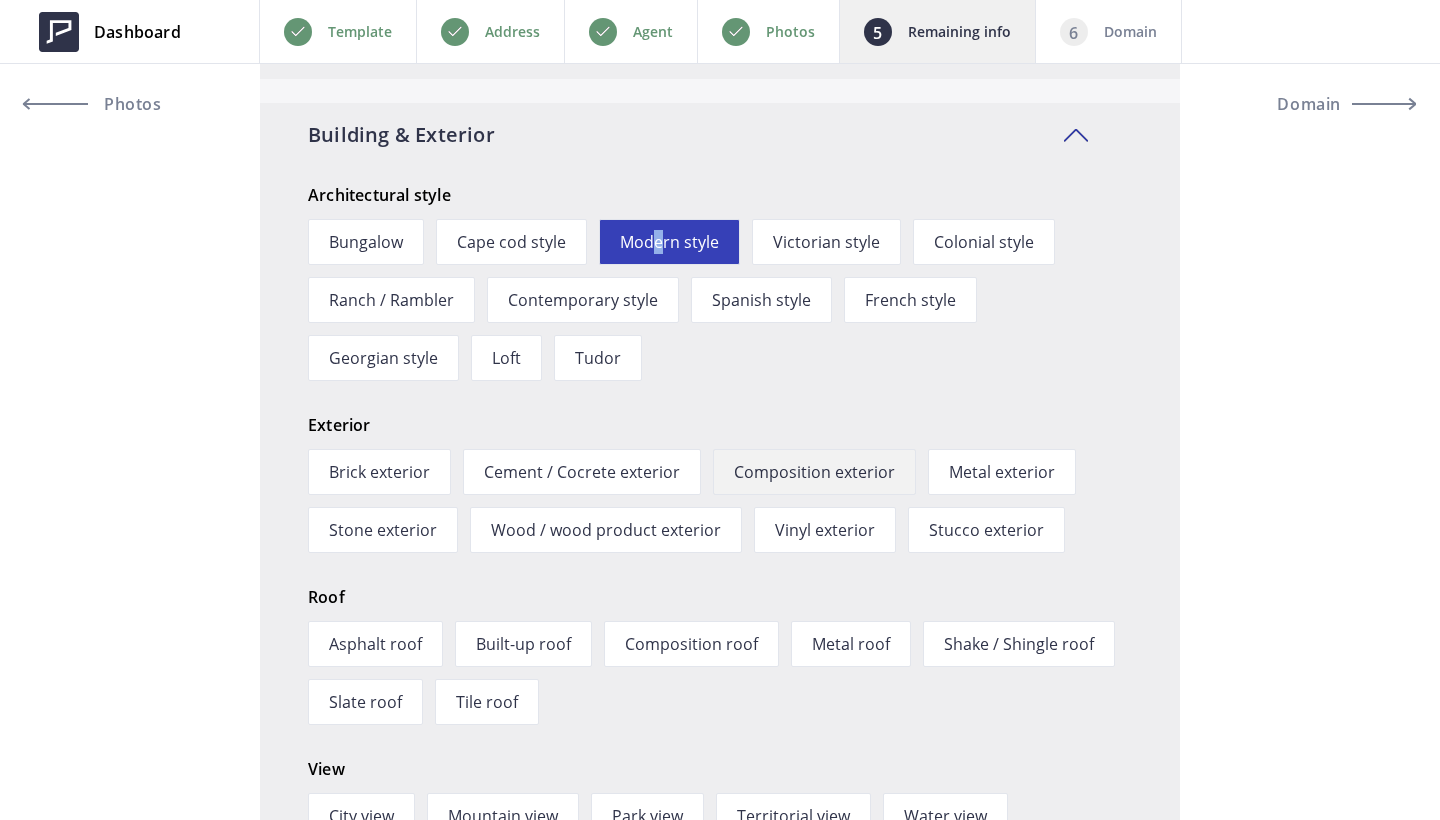 scroll, scrollTop: 3336, scrollLeft: 0, axis: vertical 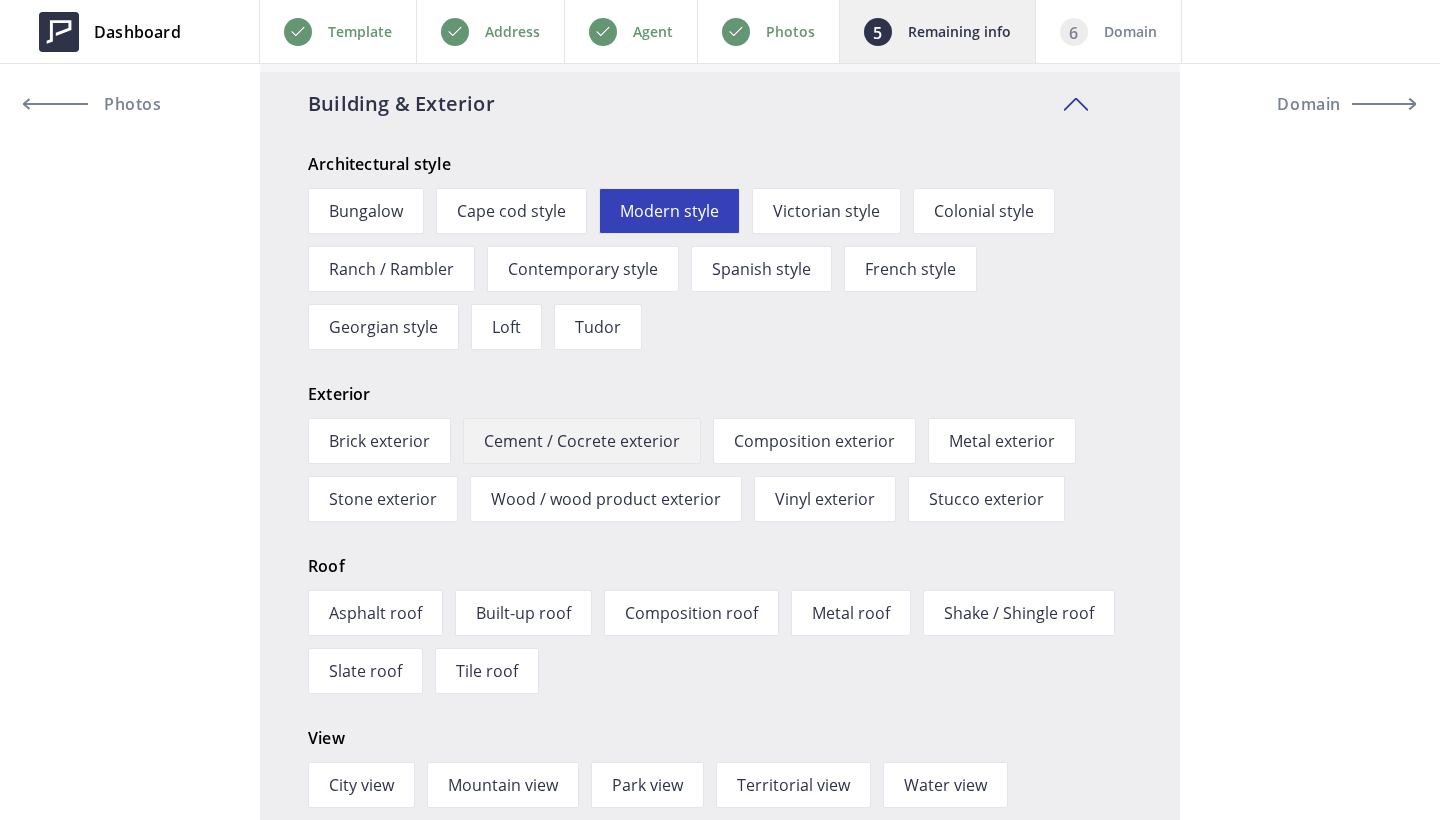 click on "Cement / Cocrete exterior" at bounding box center (582, 441) 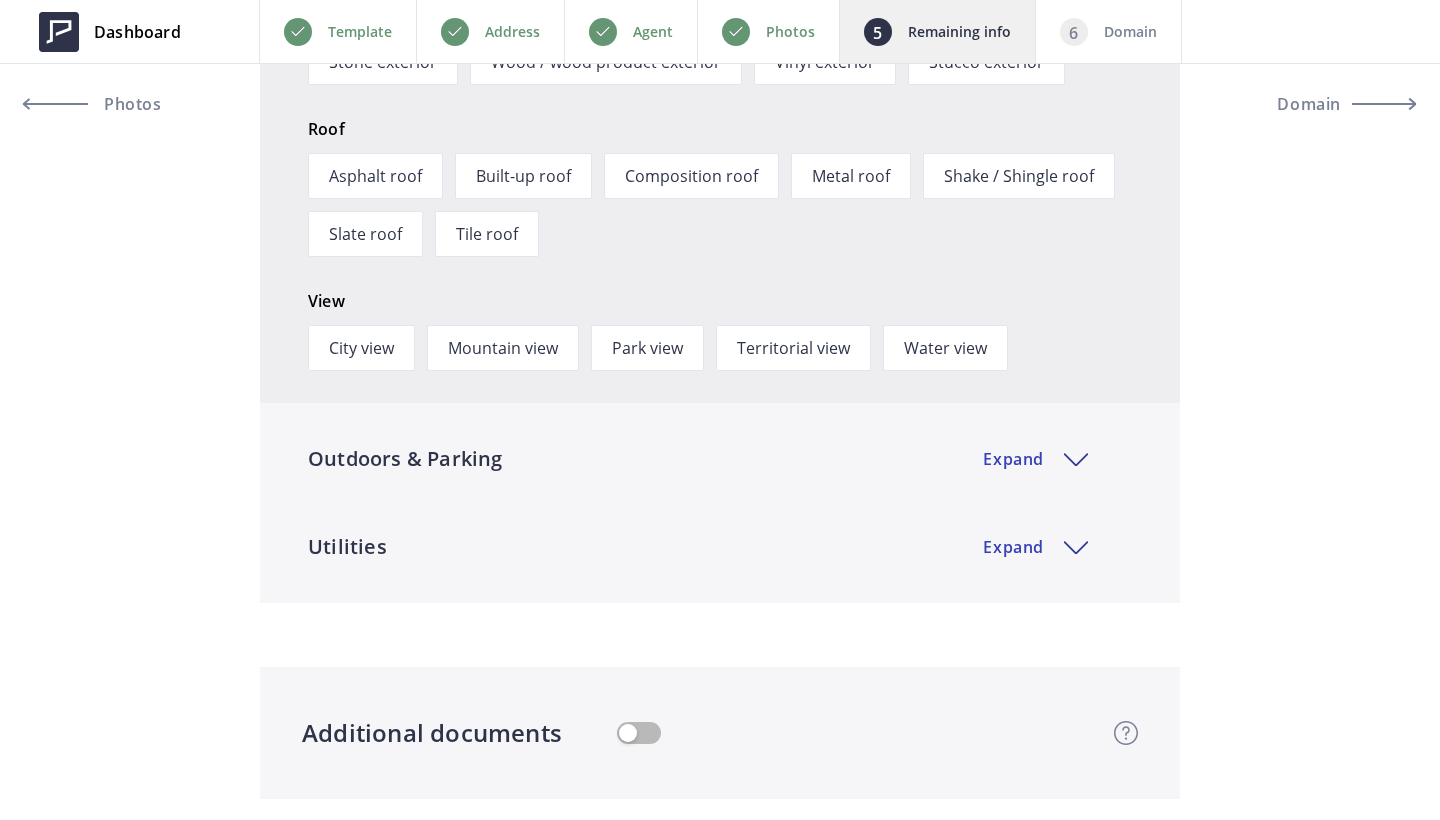 scroll, scrollTop: 3774, scrollLeft: 0, axis: vertical 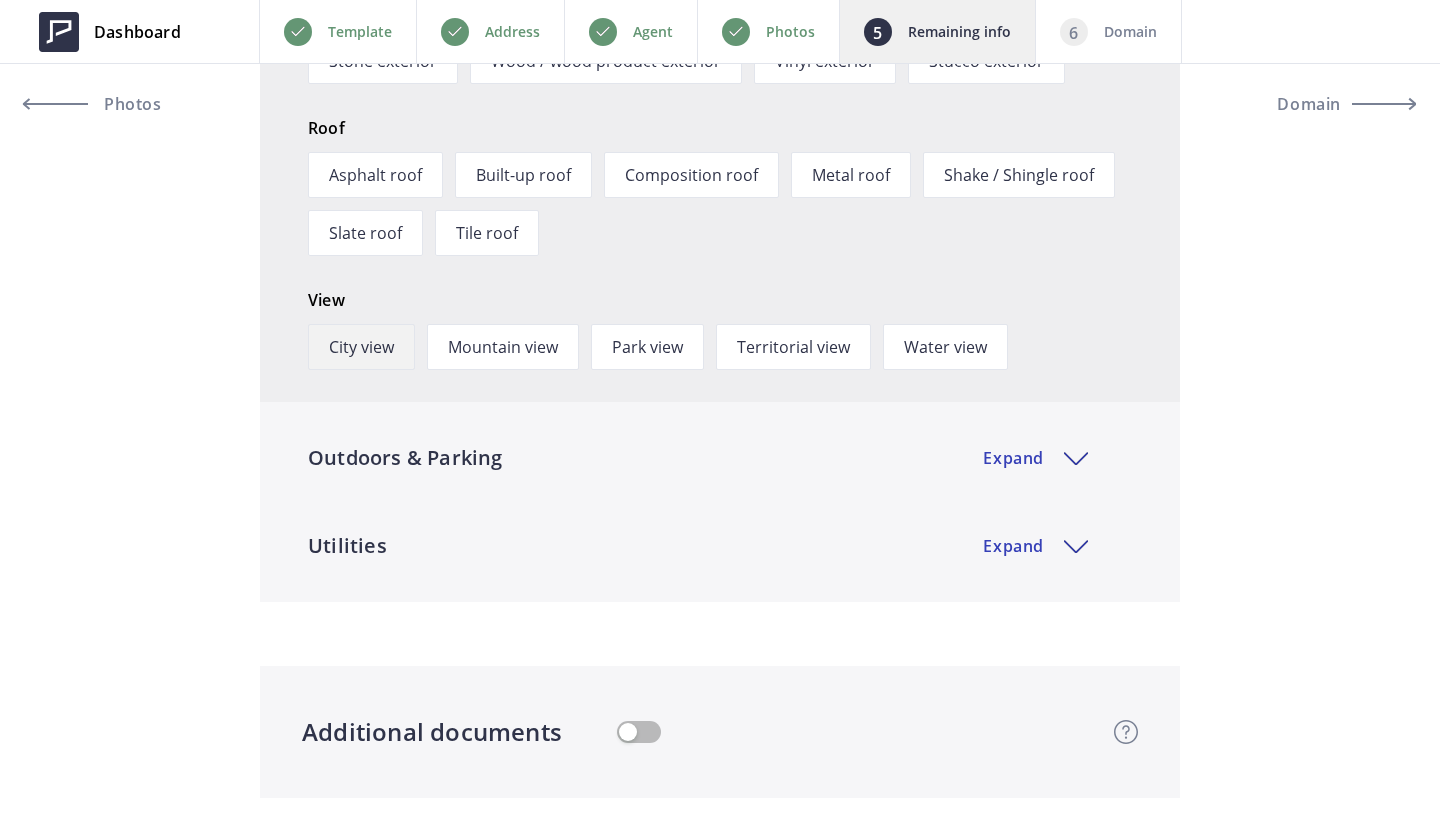 click on "City view" at bounding box center (361, 347) 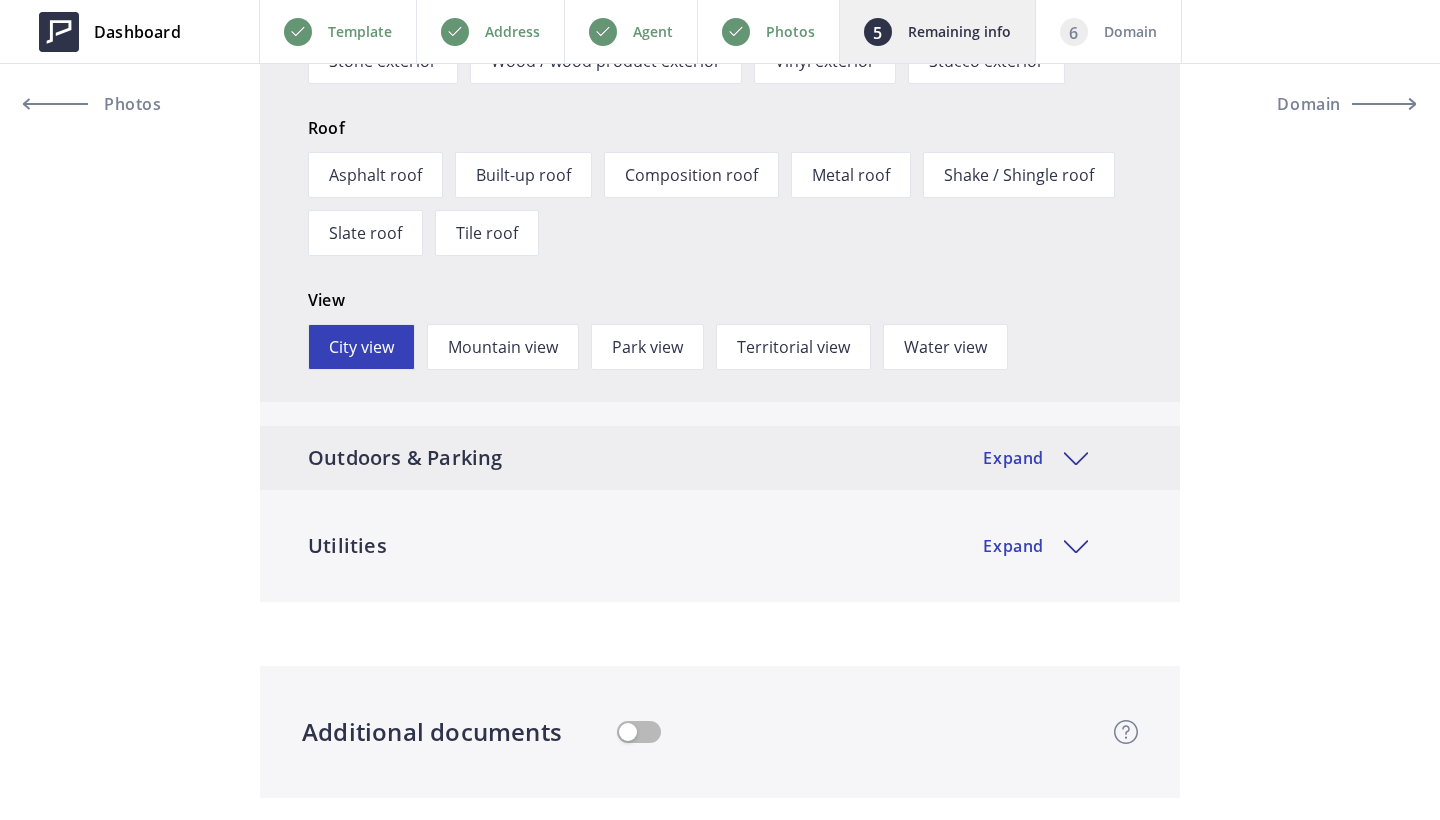 click on "Outdoors & Parking   Expand" at bounding box center [720, 458] 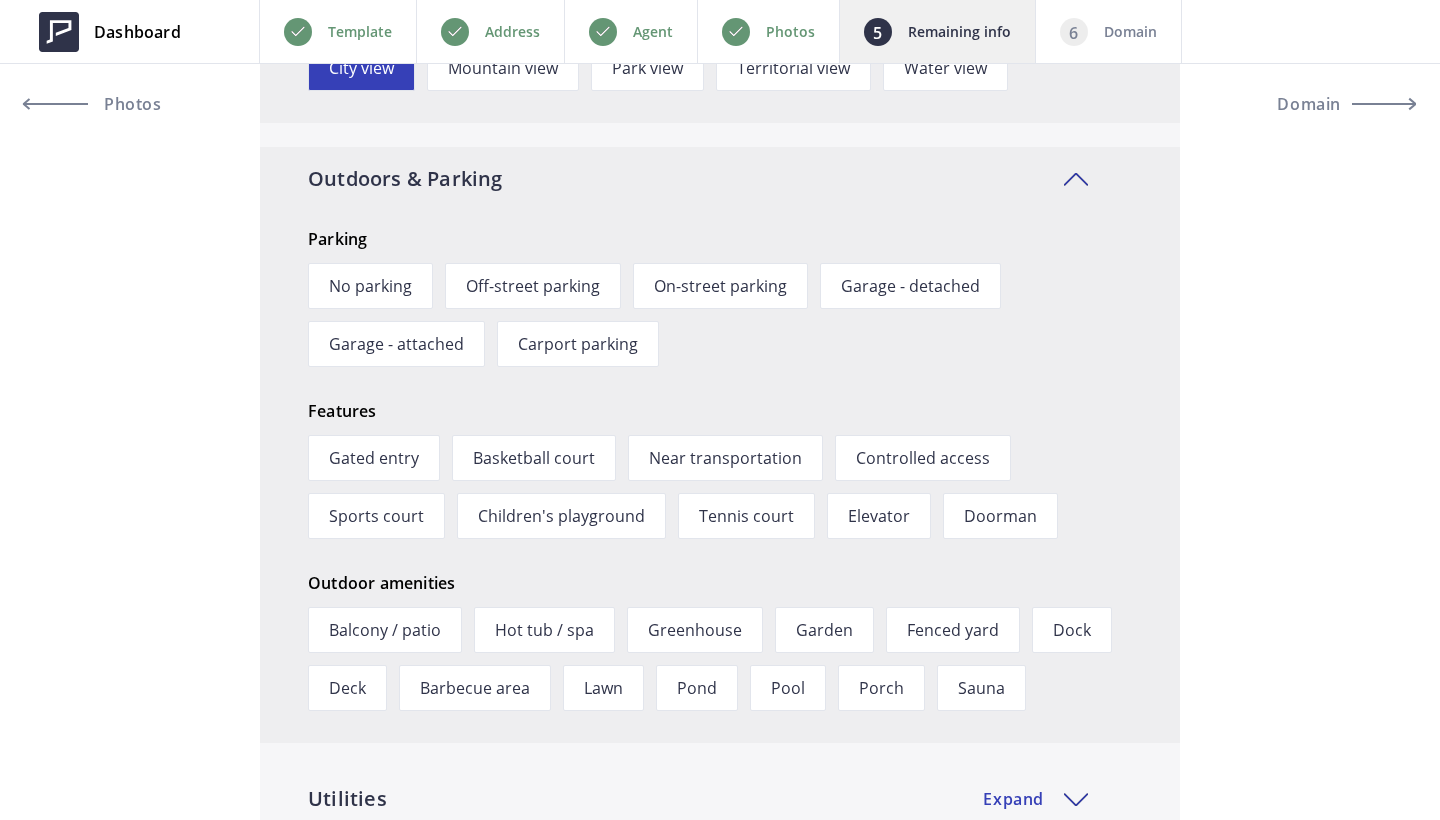 scroll, scrollTop: 4056, scrollLeft: 0, axis: vertical 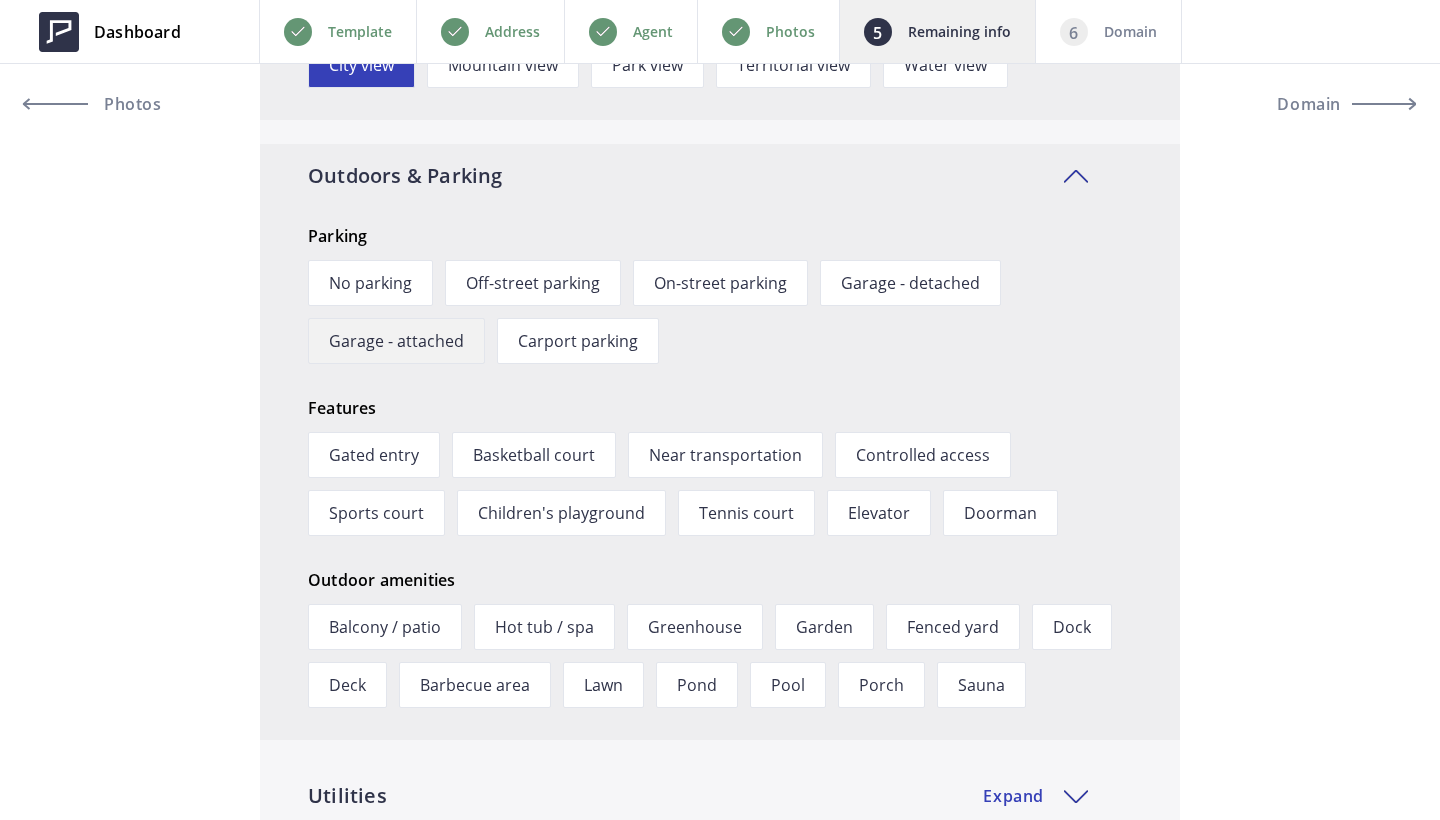 click on "Garage - attached" at bounding box center (396, 341) 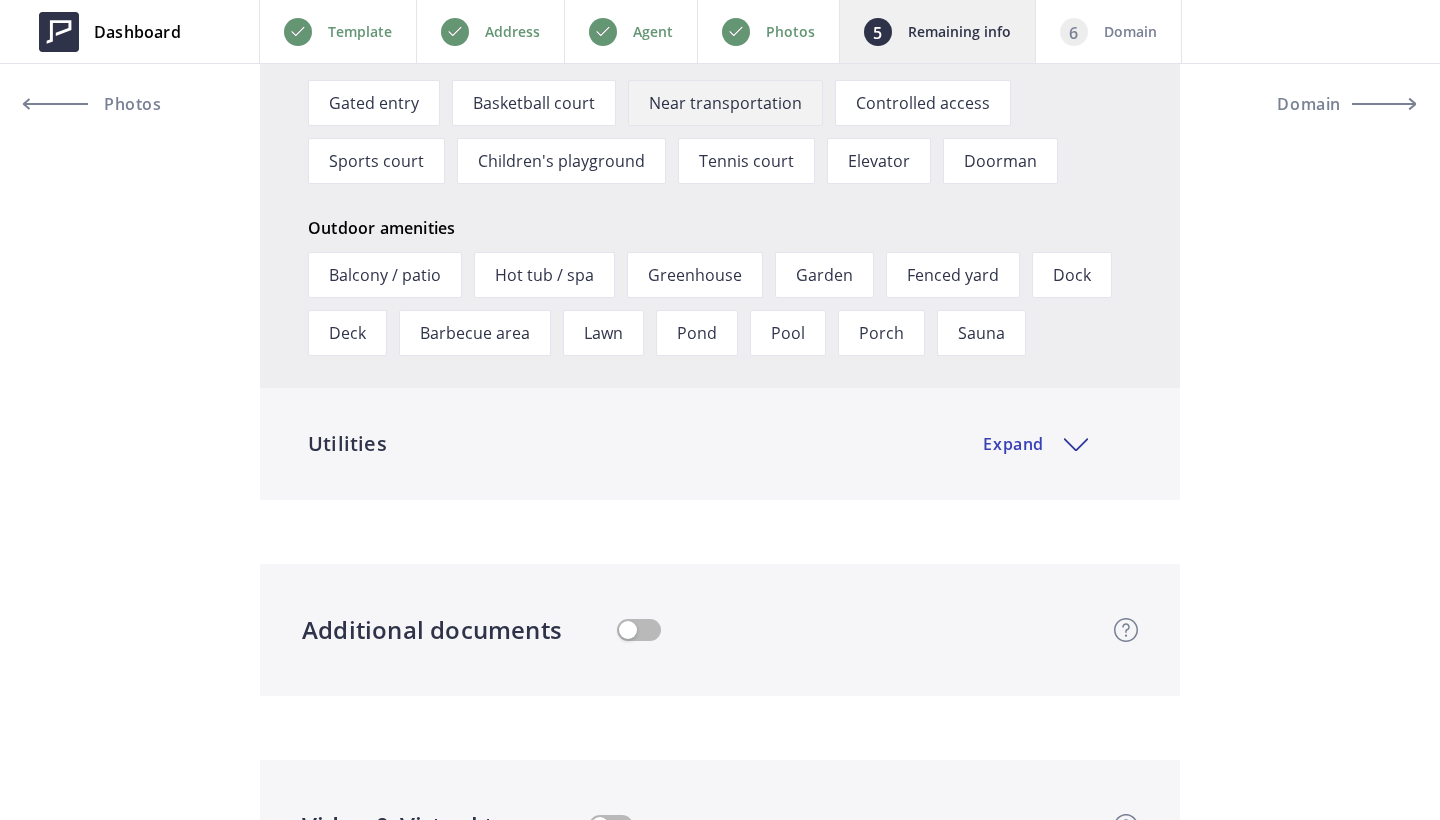 scroll, scrollTop: 4493, scrollLeft: 0, axis: vertical 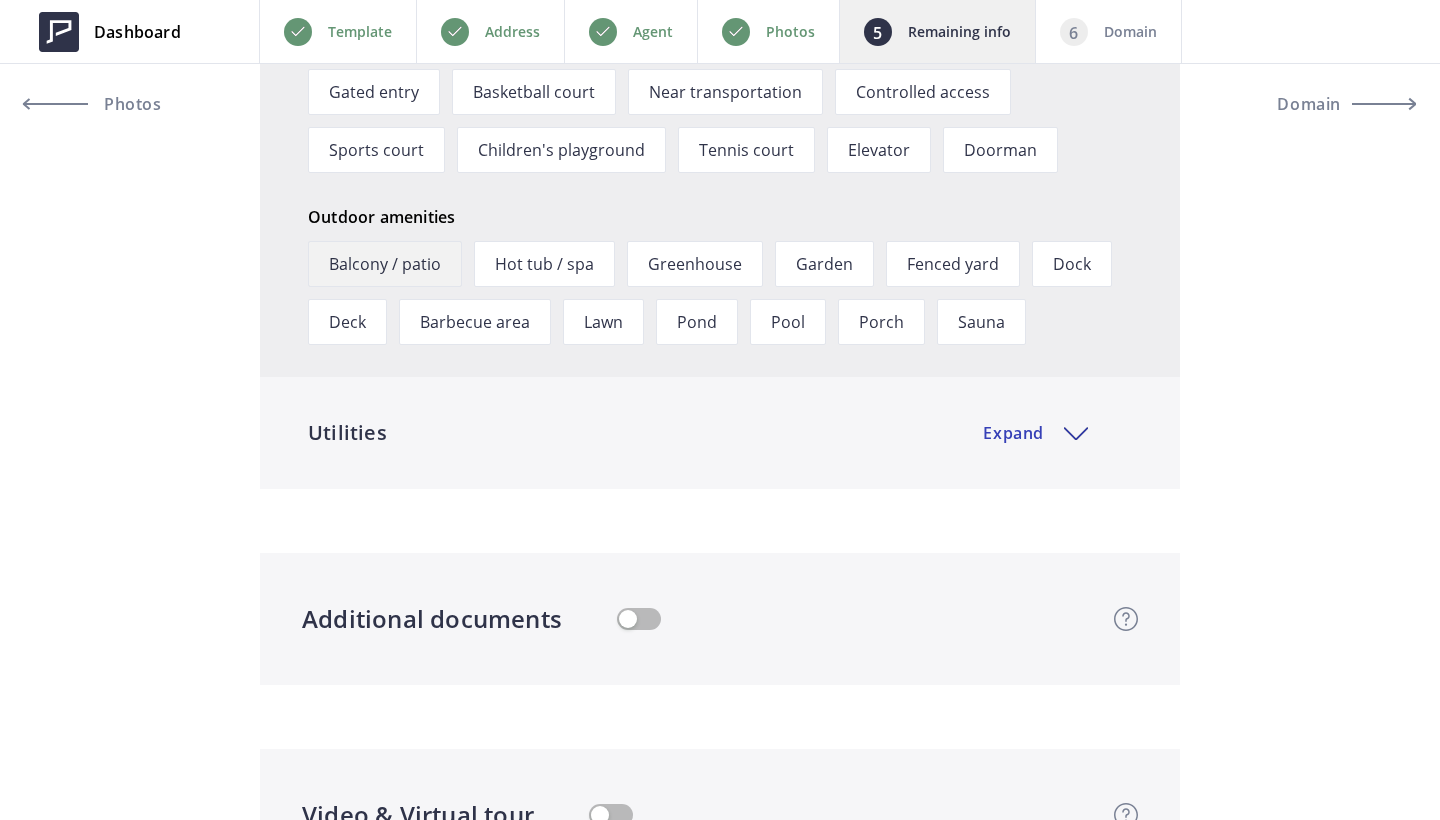 click on "Balcony / patio" at bounding box center [385, 264] 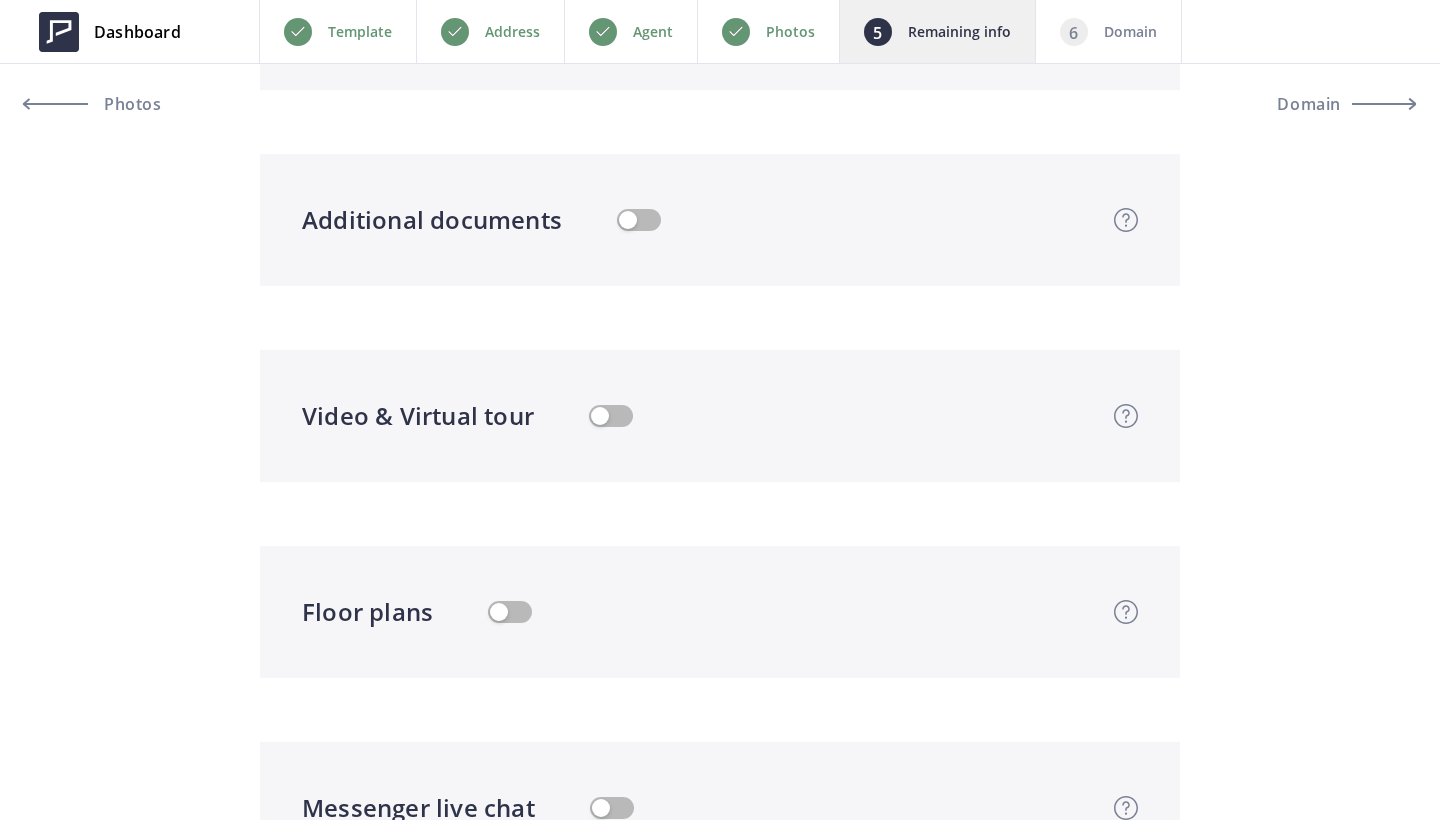 scroll, scrollTop: 4901, scrollLeft: 0, axis: vertical 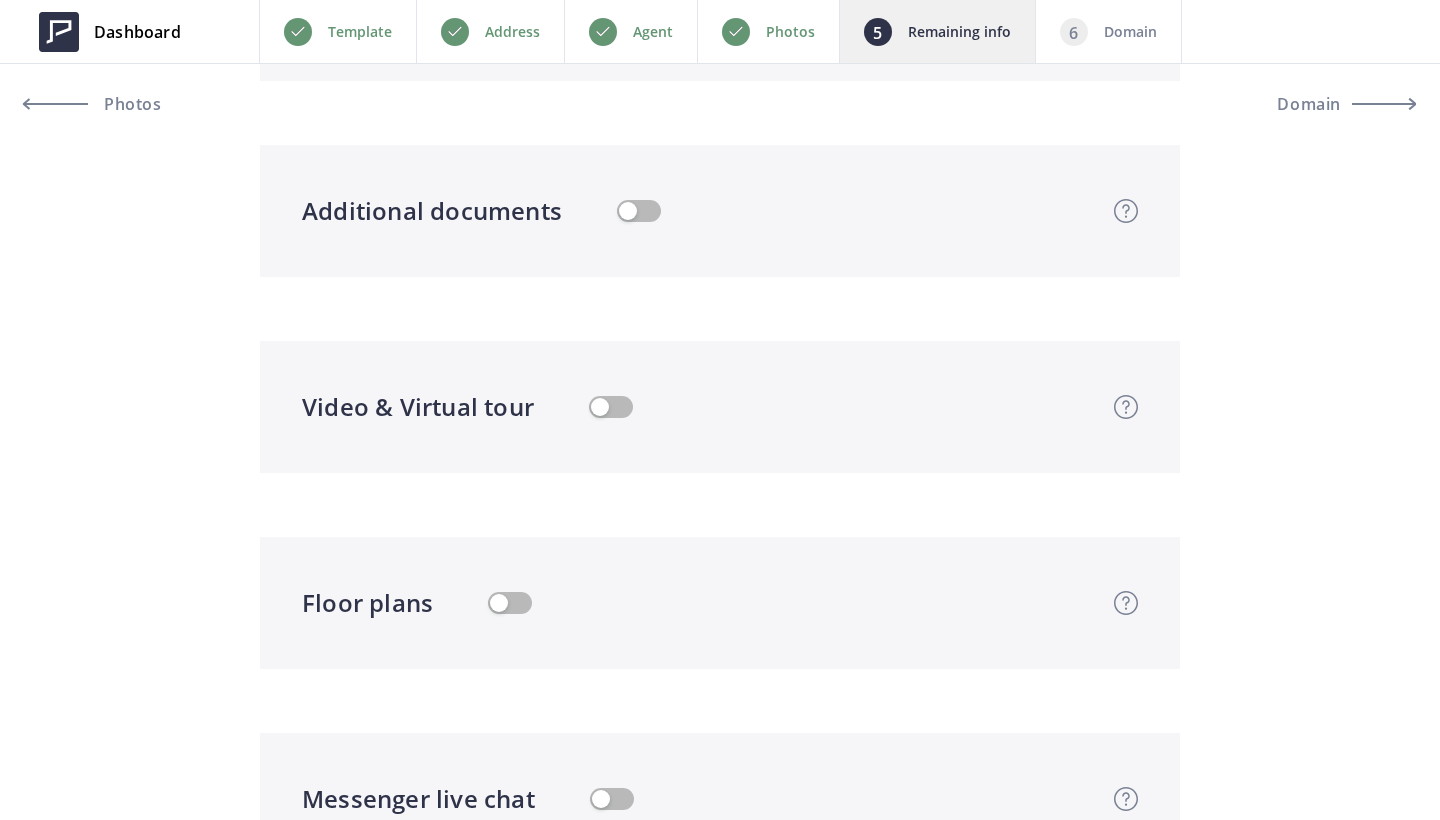 click at bounding box center (611, 407) 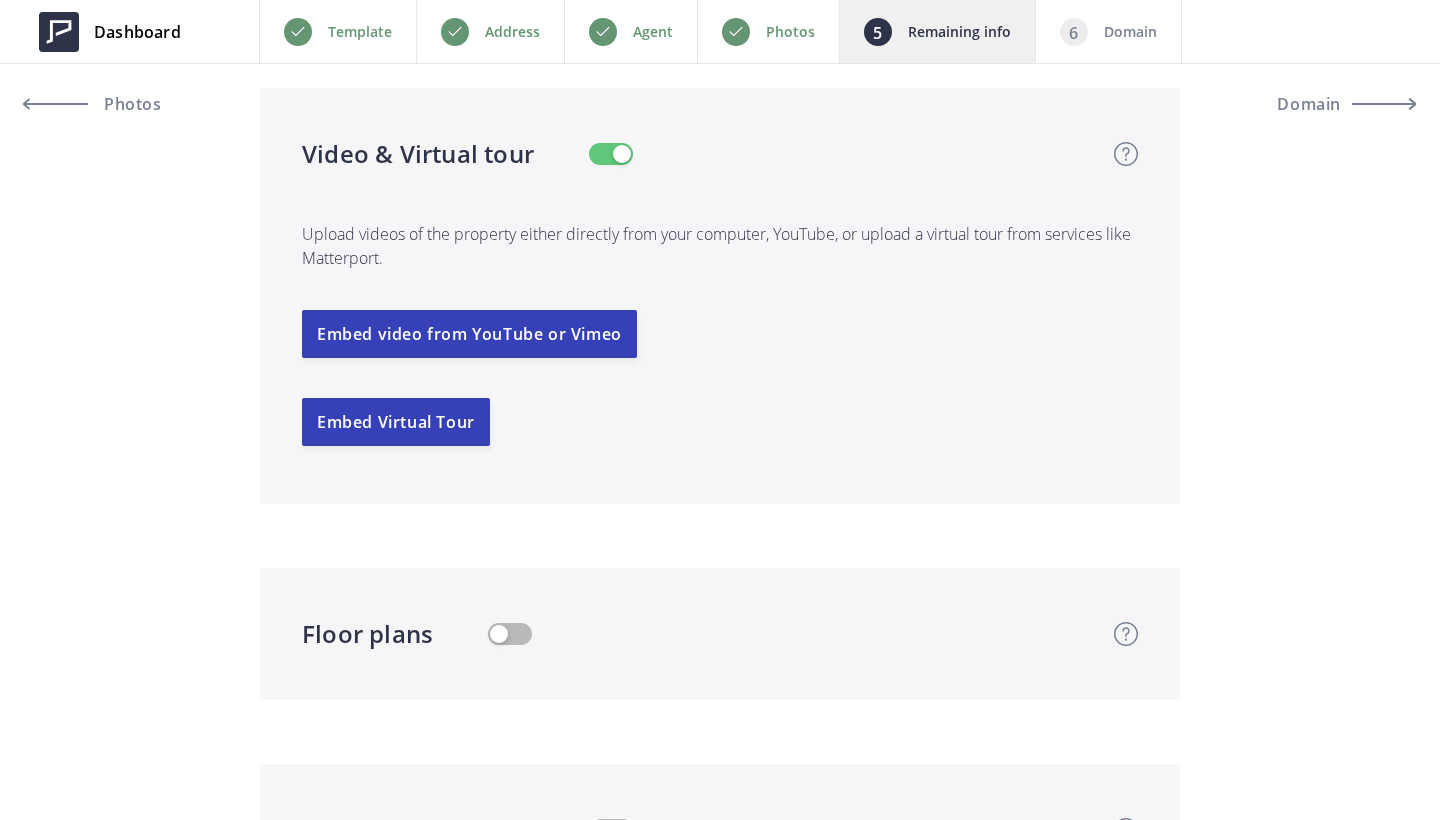 scroll, scrollTop: 5327, scrollLeft: 0, axis: vertical 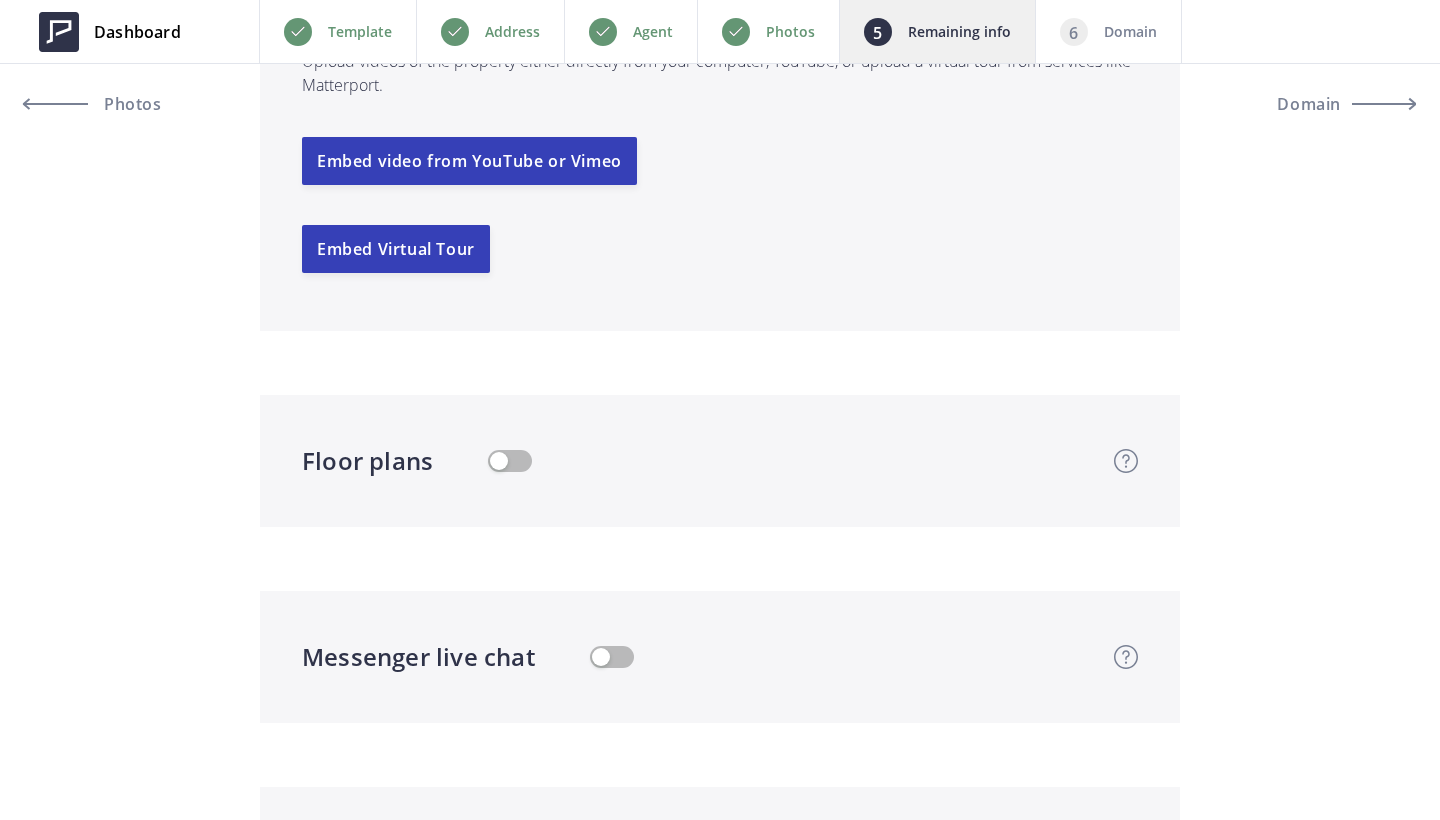 click at bounding box center (510, 461) 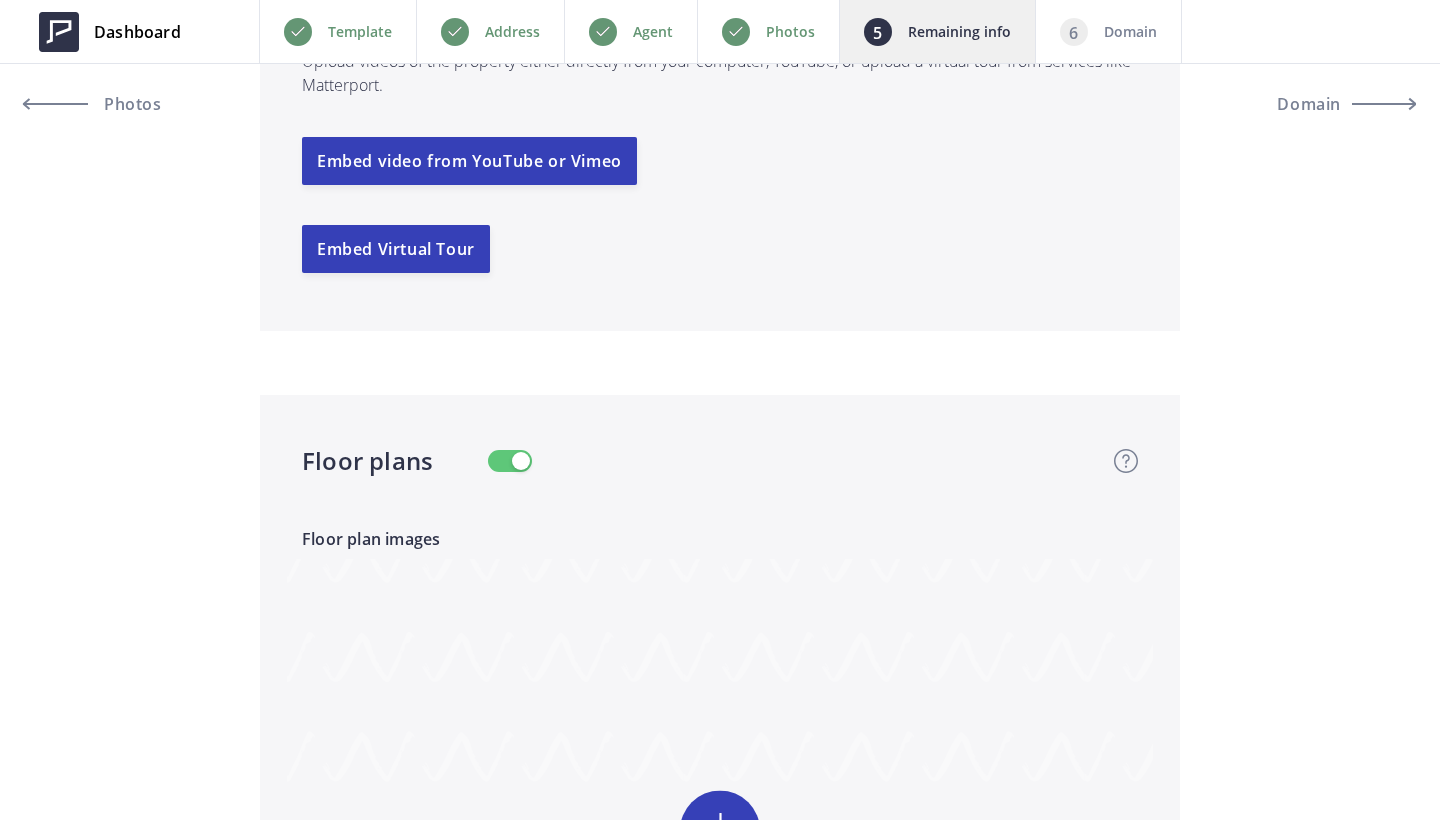 click at bounding box center (720, 866) 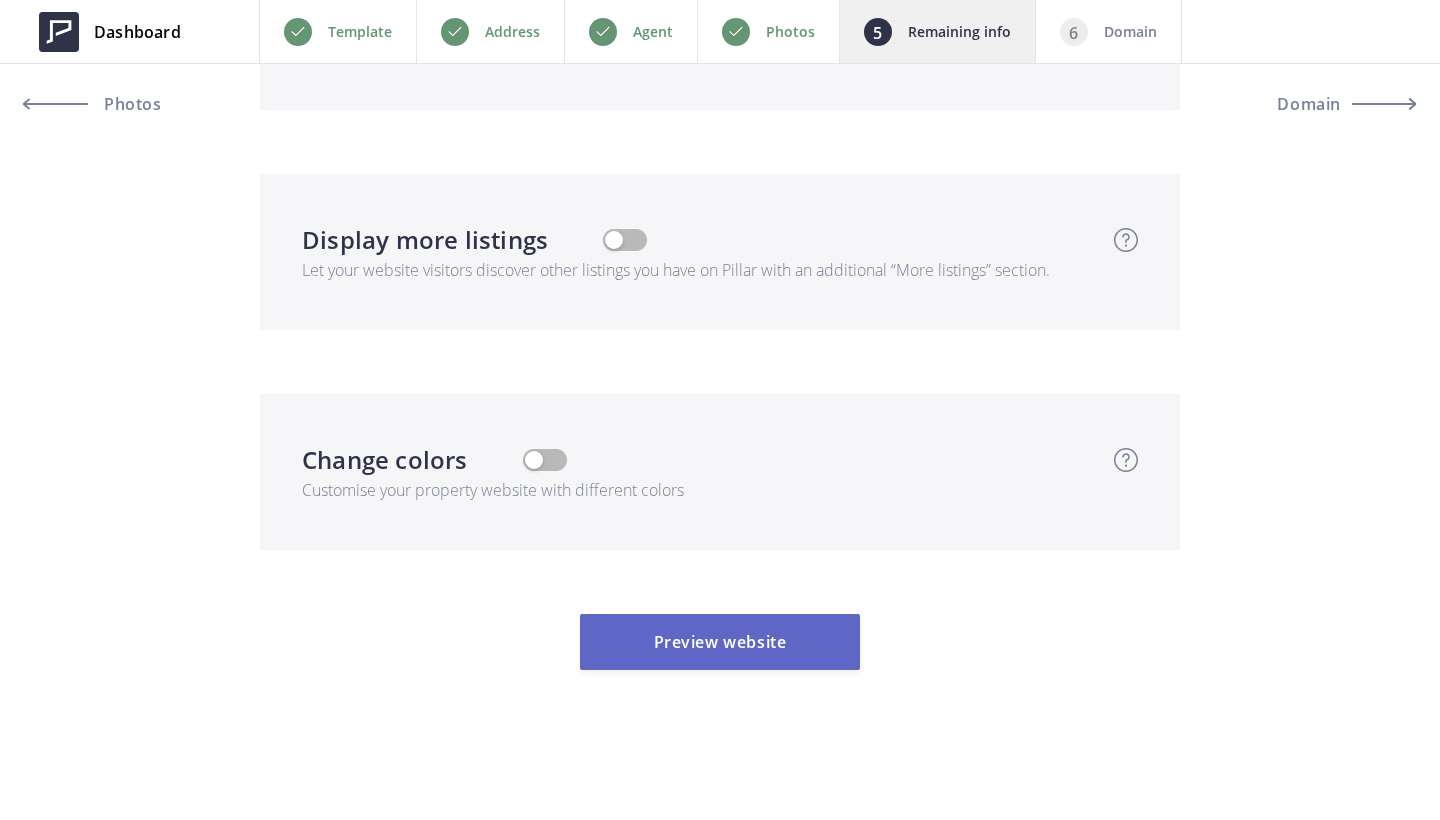 click on "Preview website" at bounding box center (720, 642) 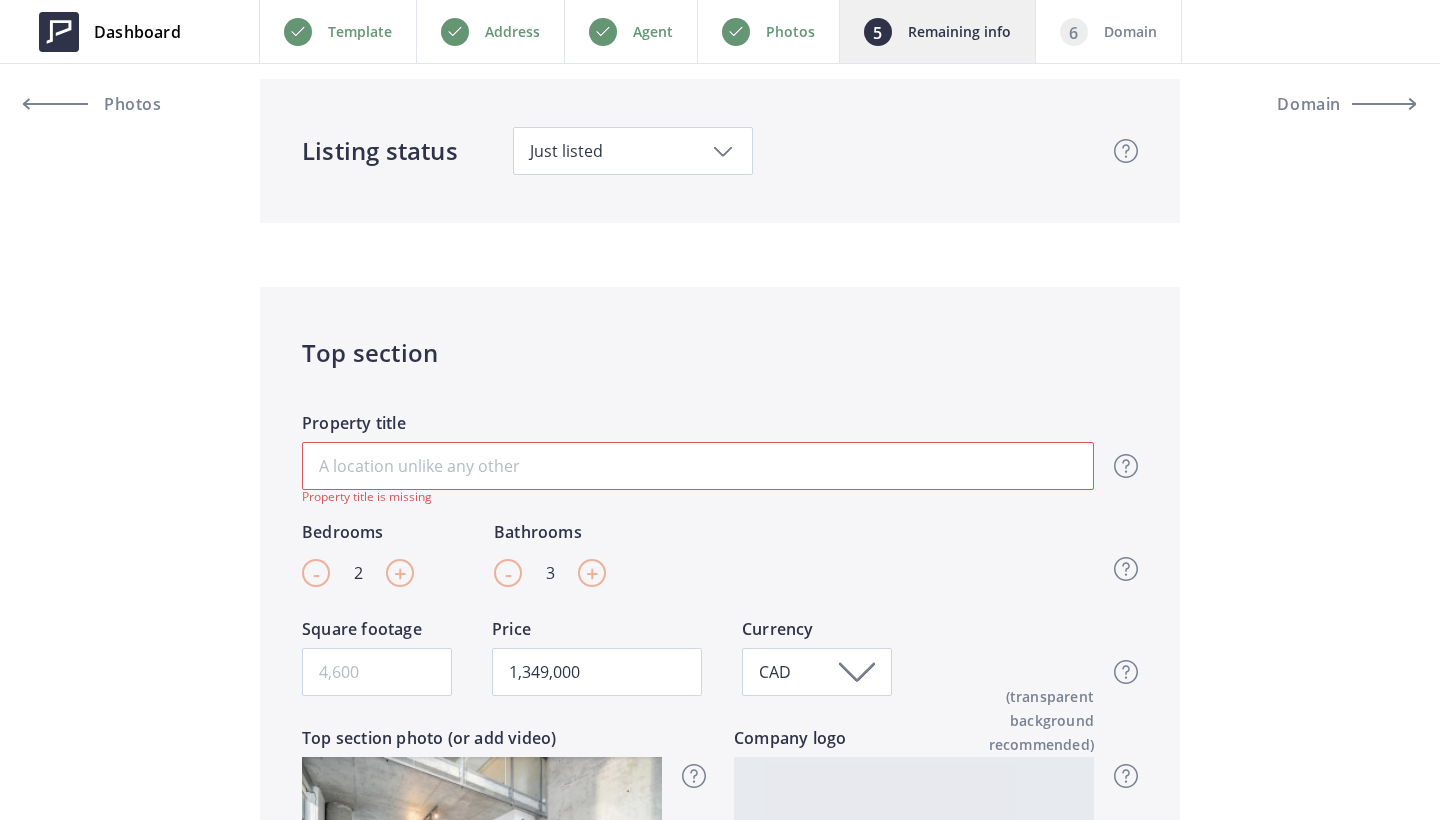 scroll, scrollTop: 163, scrollLeft: 0, axis: vertical 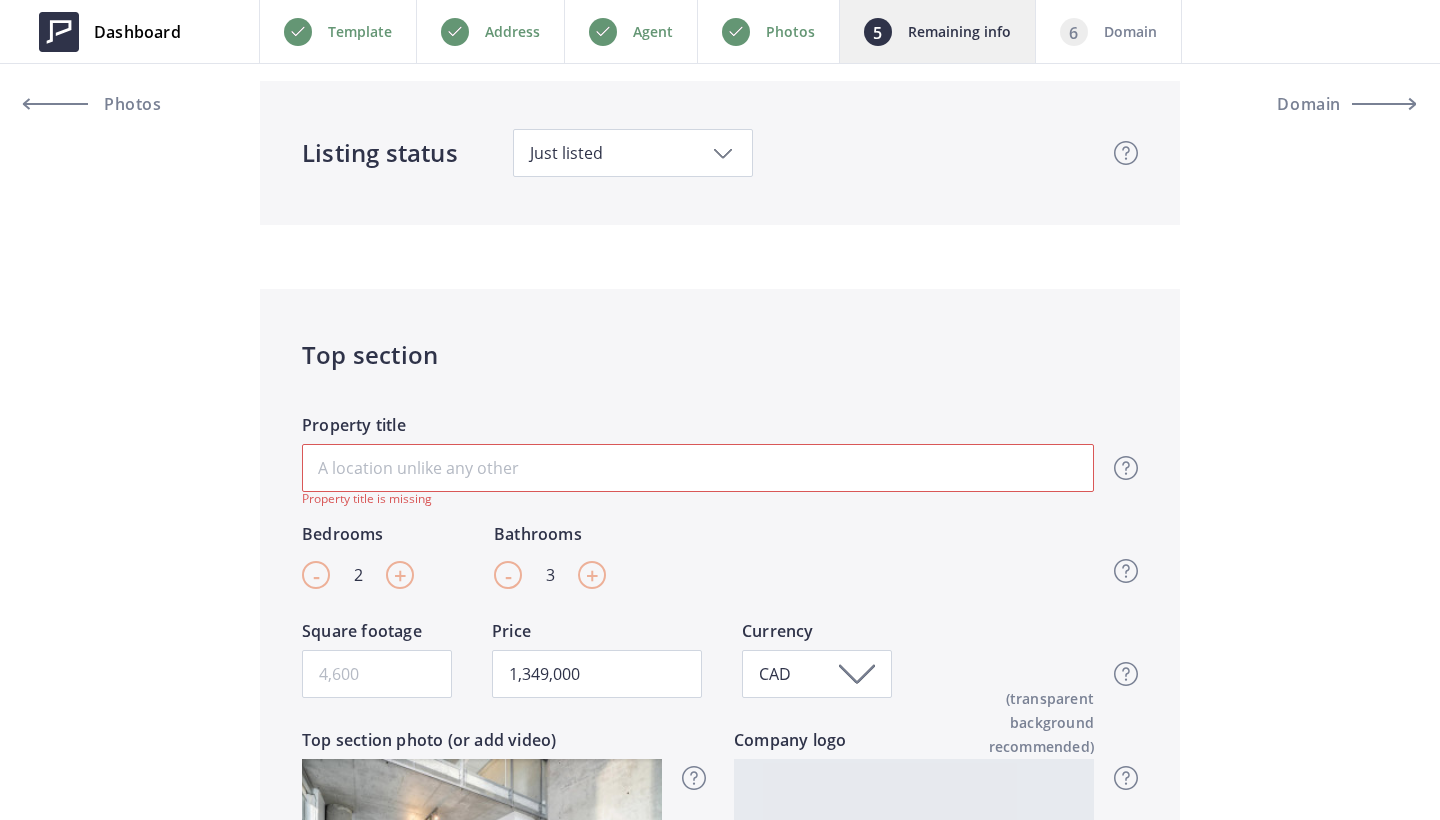 click on "Property title" at bounding box center (698, 468) 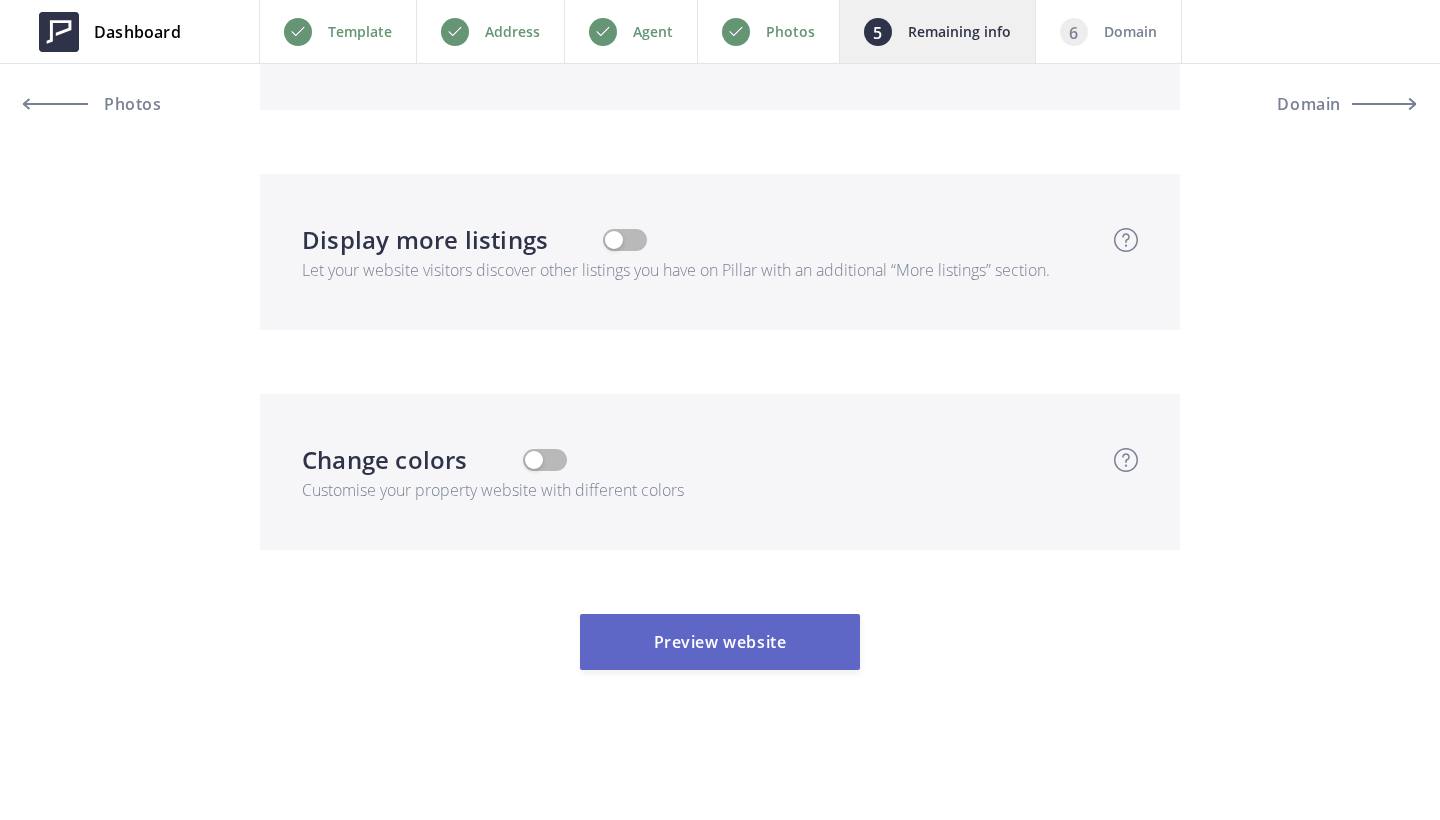 type on "A Corner Glass Marvel on King & Spadina" 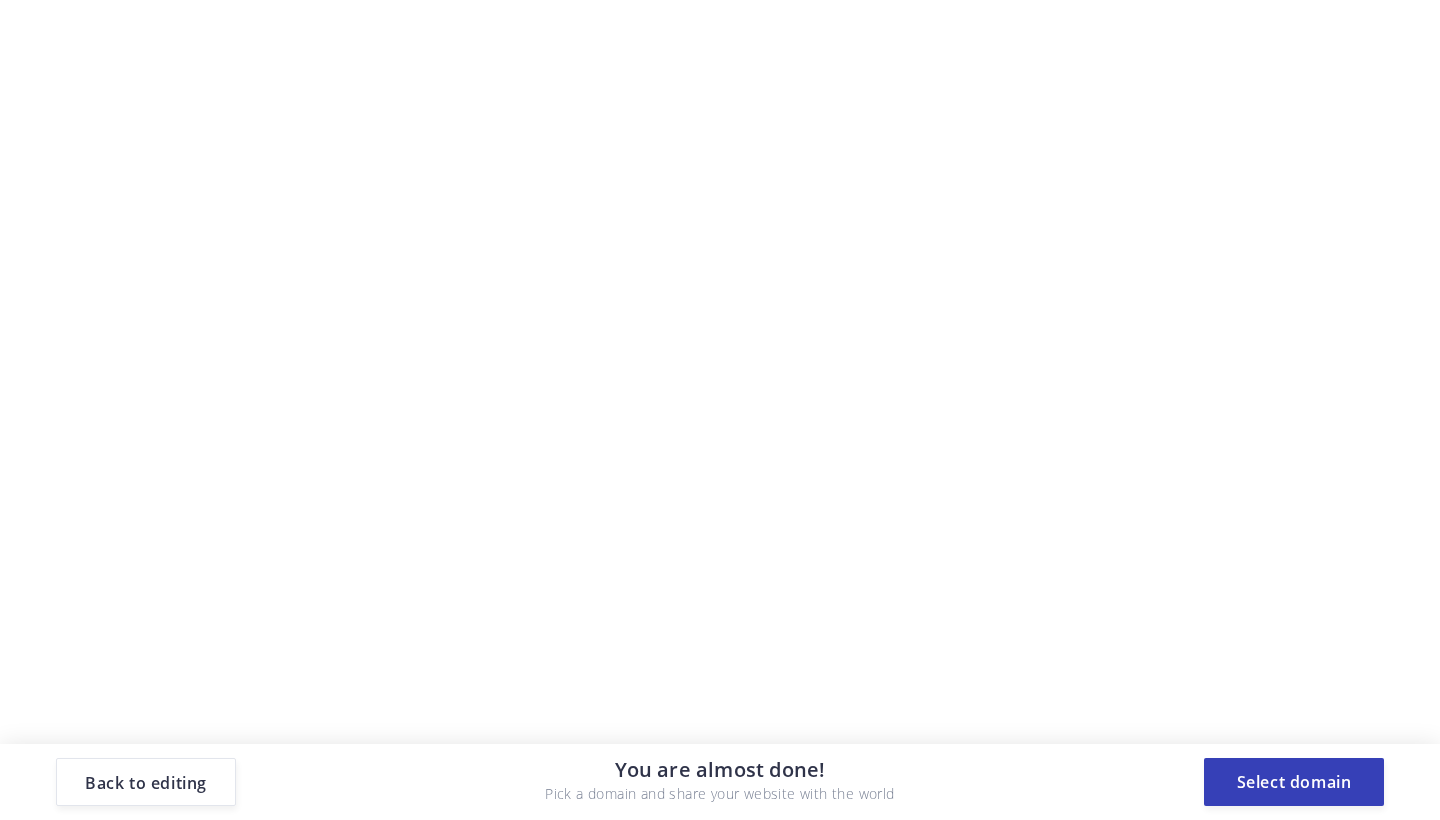 scroll, scrollTop: 0, scrollLeft: 0, axis: both 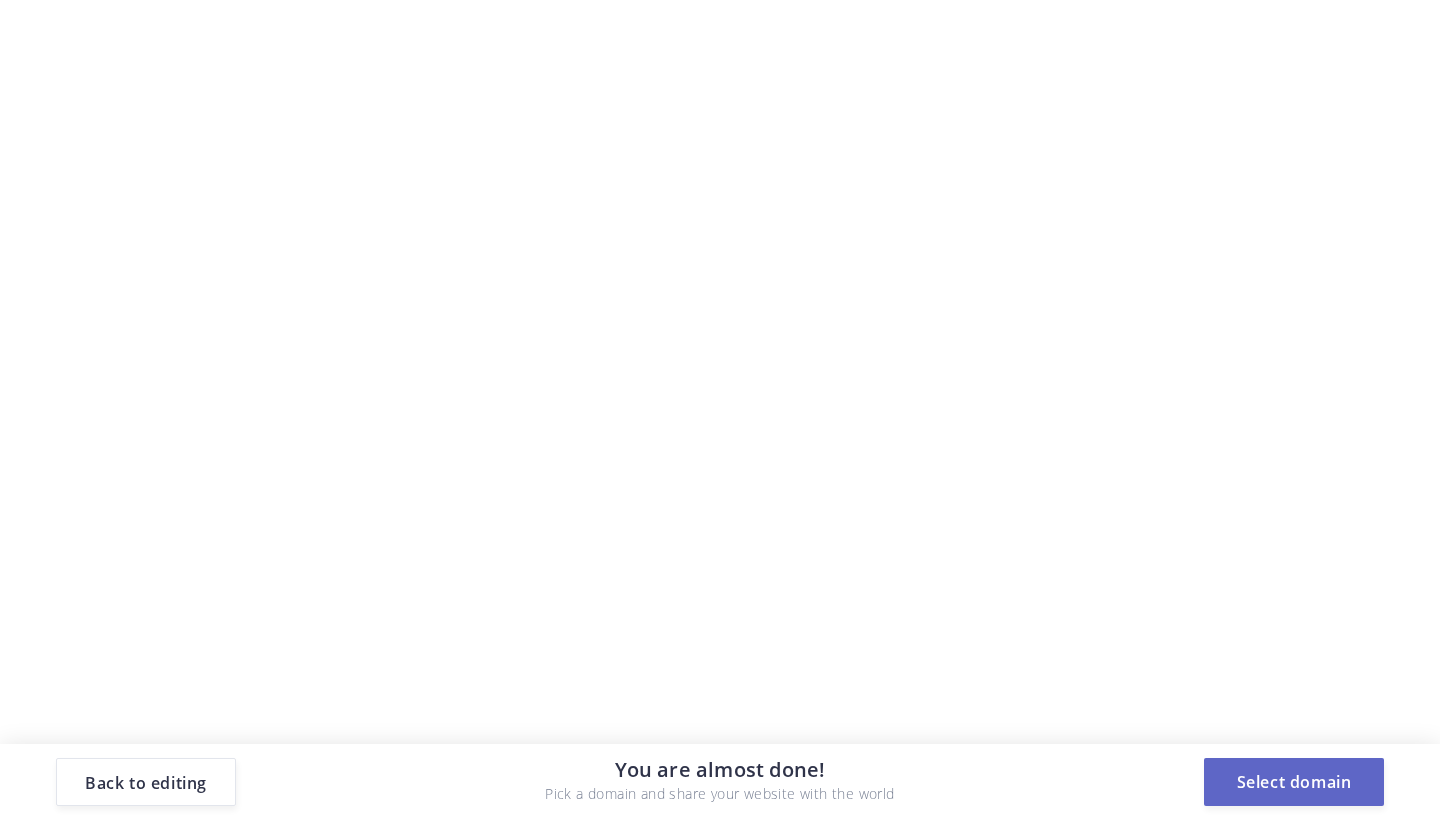 click on "Select domain" at bounding box center [1294, 782] 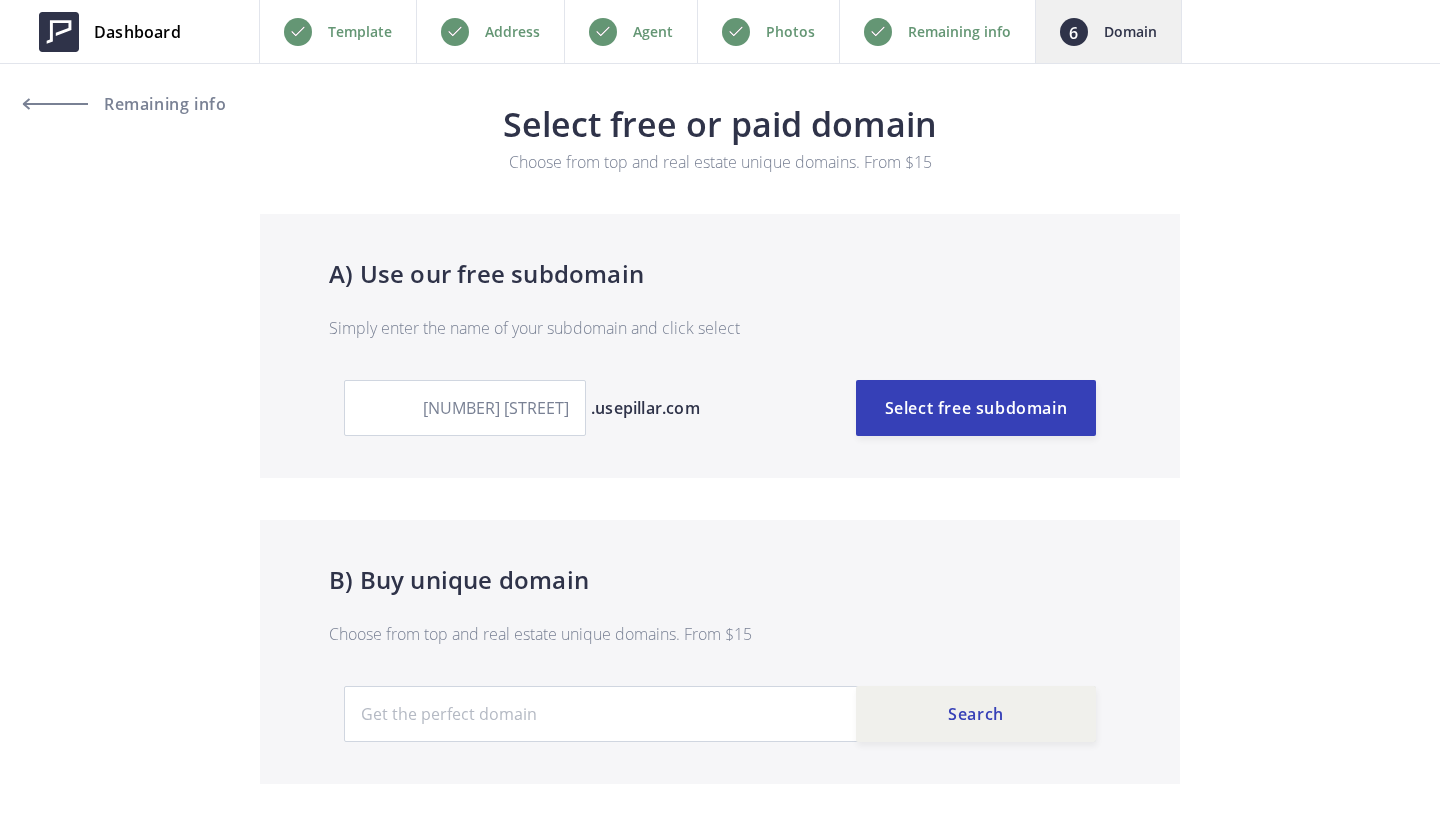scroll, scrollTop: 0, scrollLeft: 0, axis: both 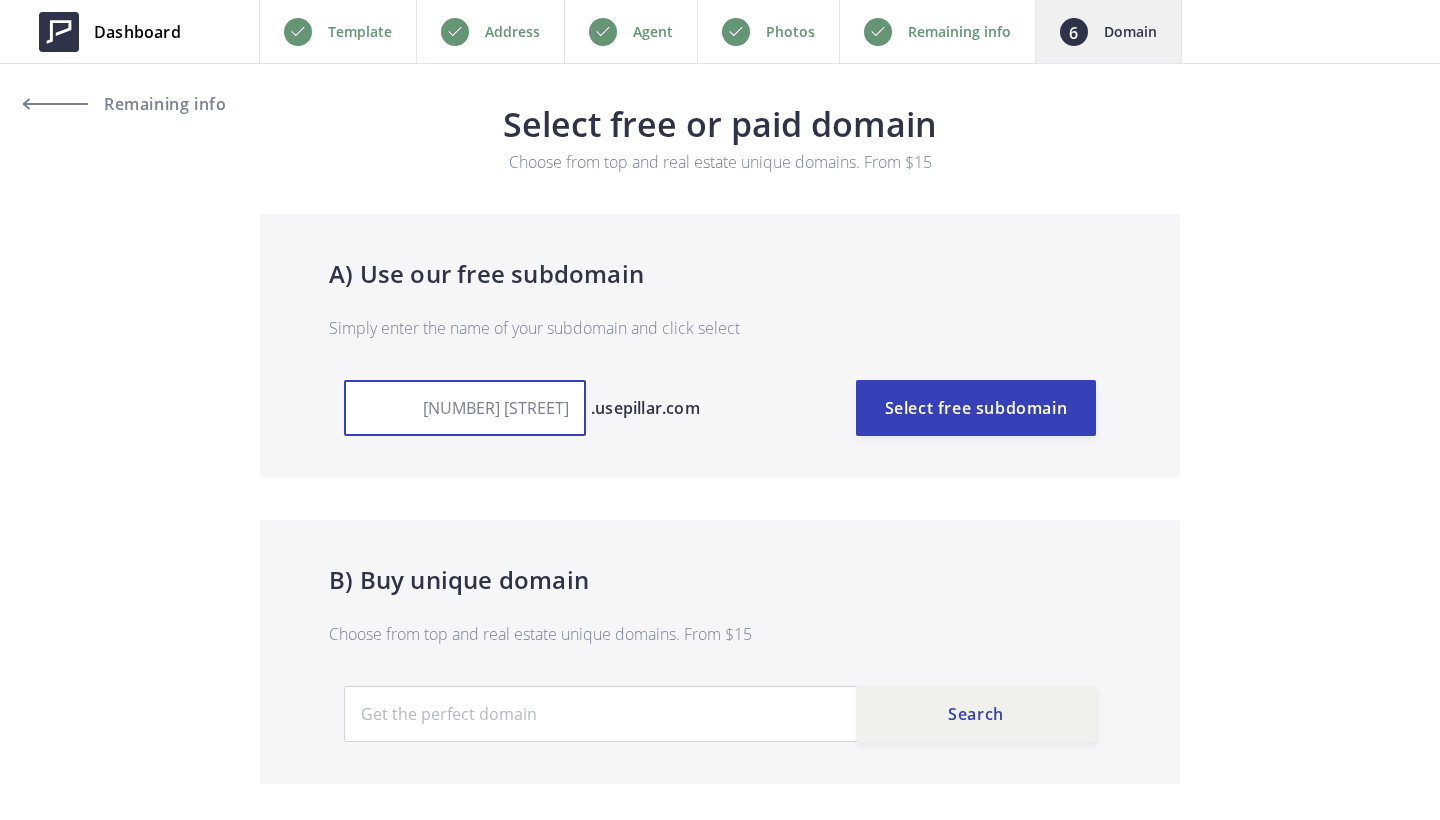 click on "[NUMBER] [STREET]" at bounding box center (465, 408) 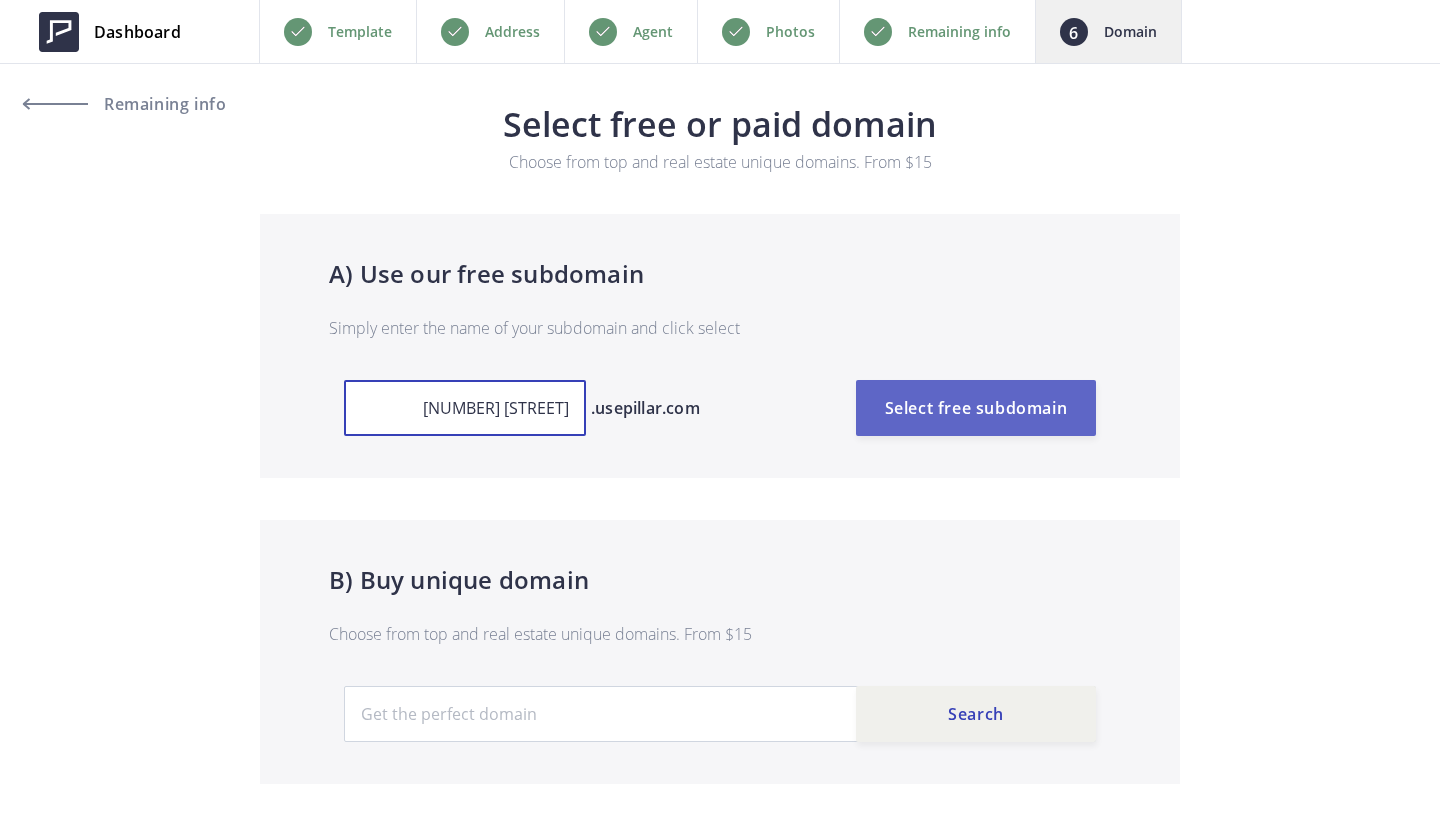 type on "[NUMBER] [STREET]" 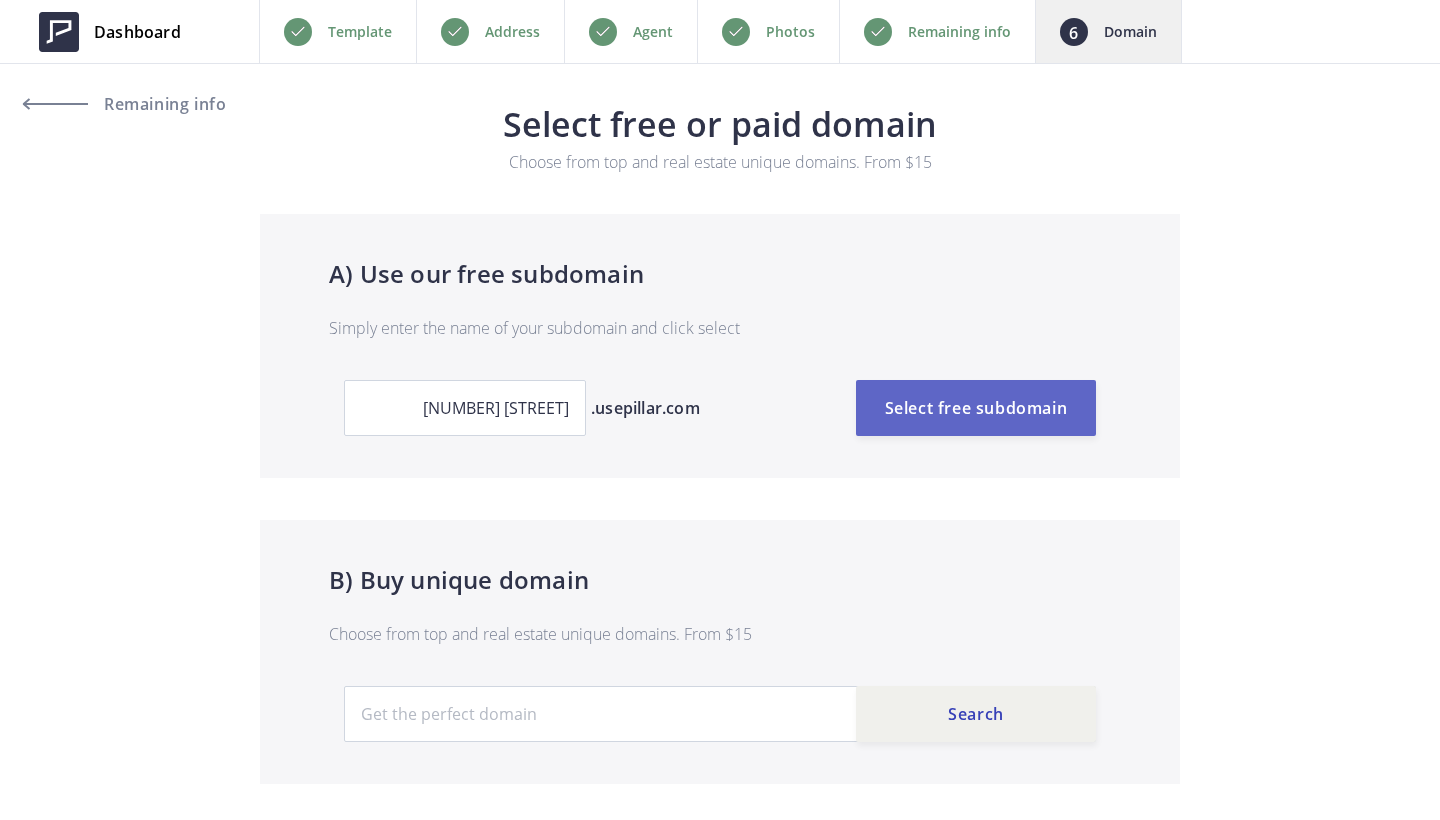 click on "Select free subdomain" at bounding box center [976, 408] 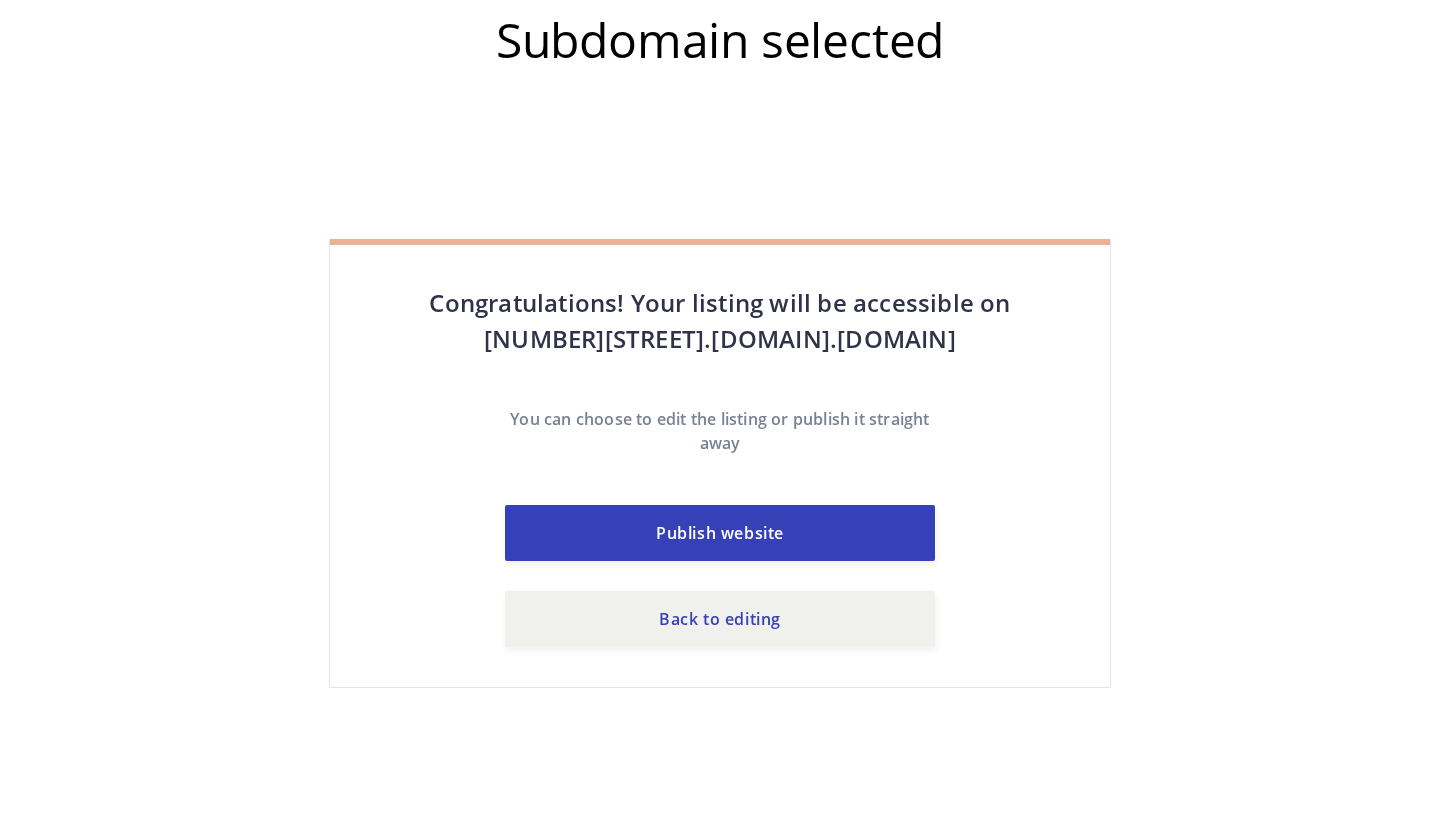 scroll, scrollTop: 0, scrollLeft: 0, axis: both 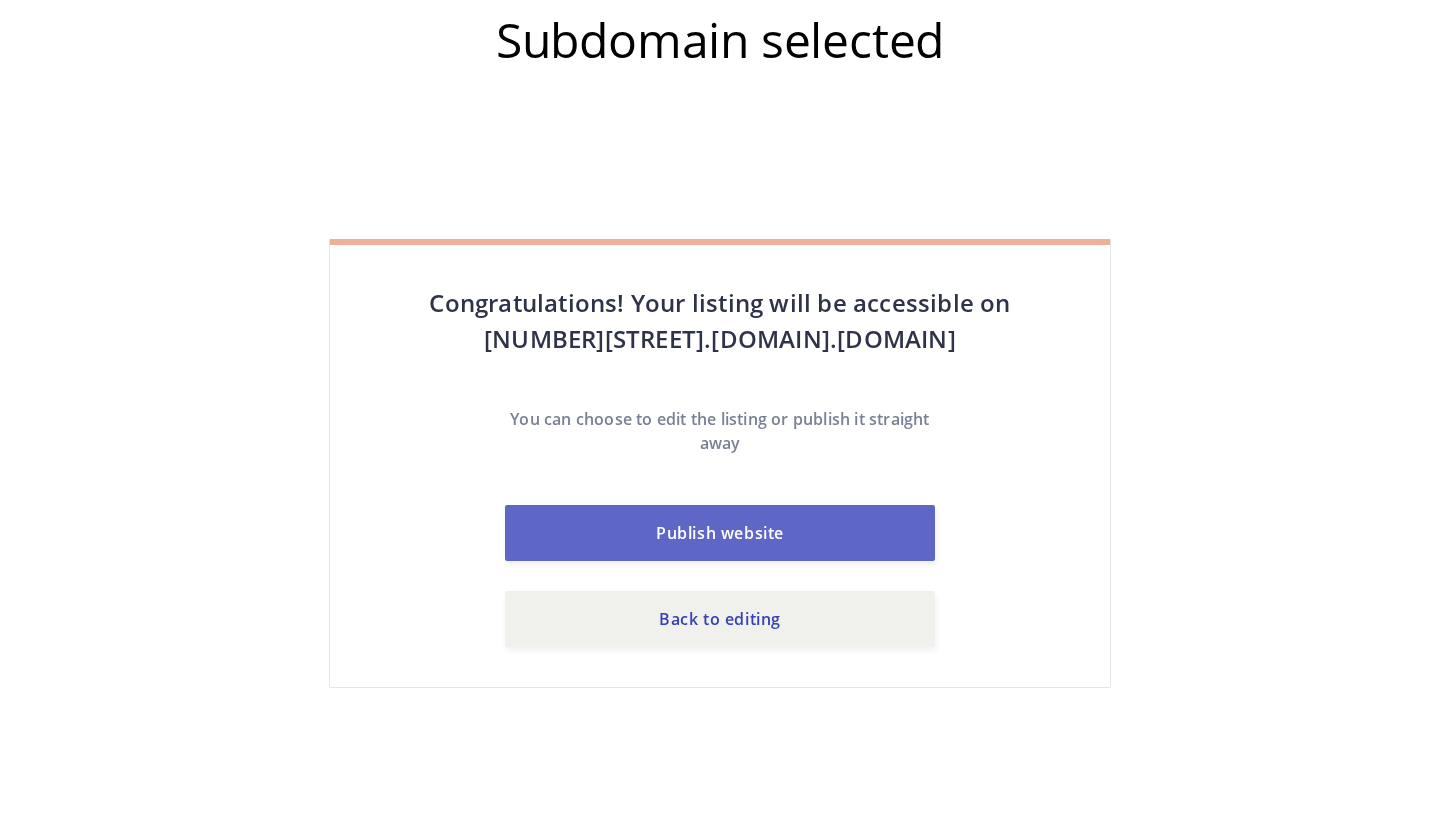click on "Publish website" at bounding box center [720, 533] 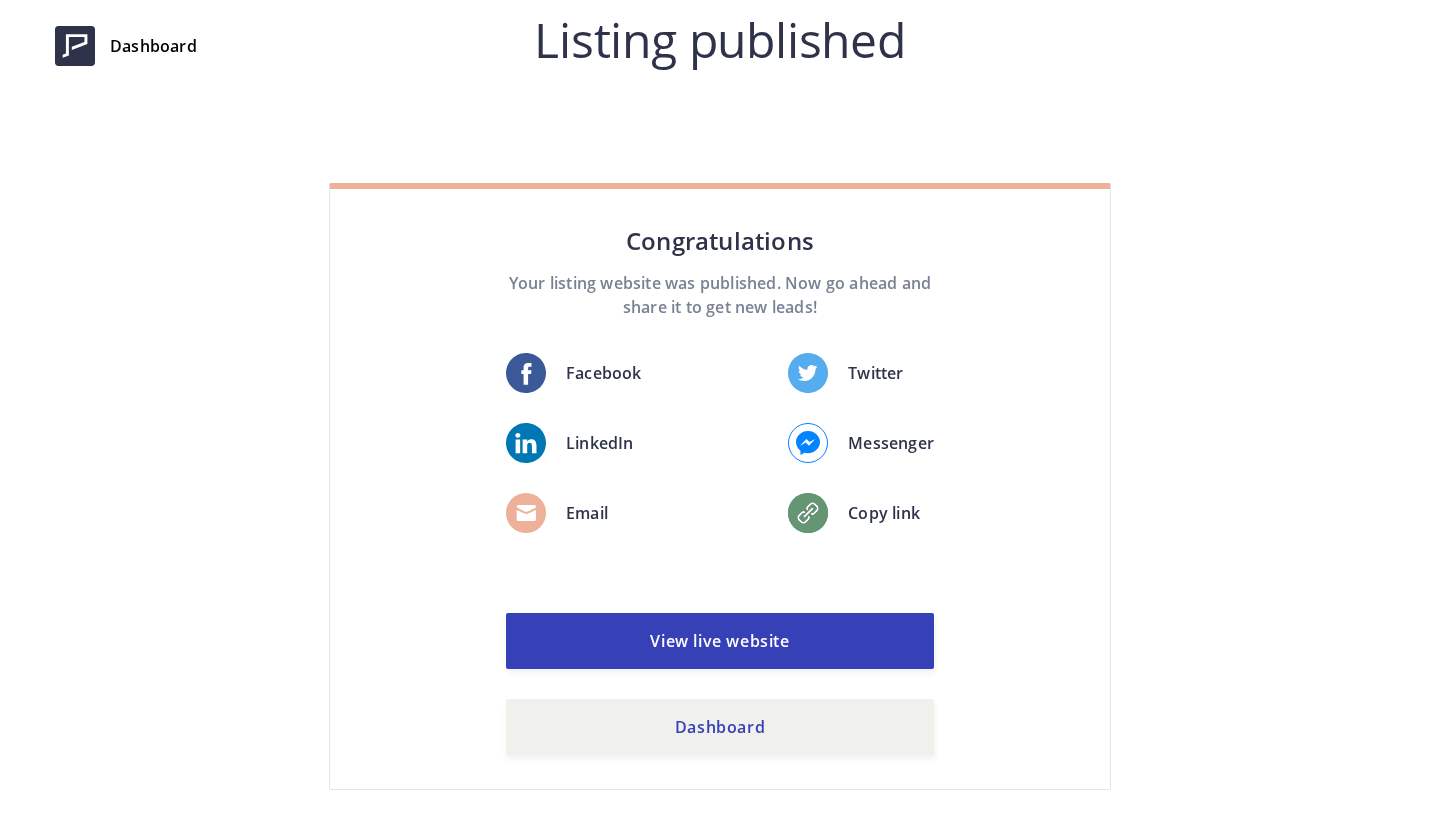 scroll, scrollTop: 0, scrollLeft: 0, axis: both 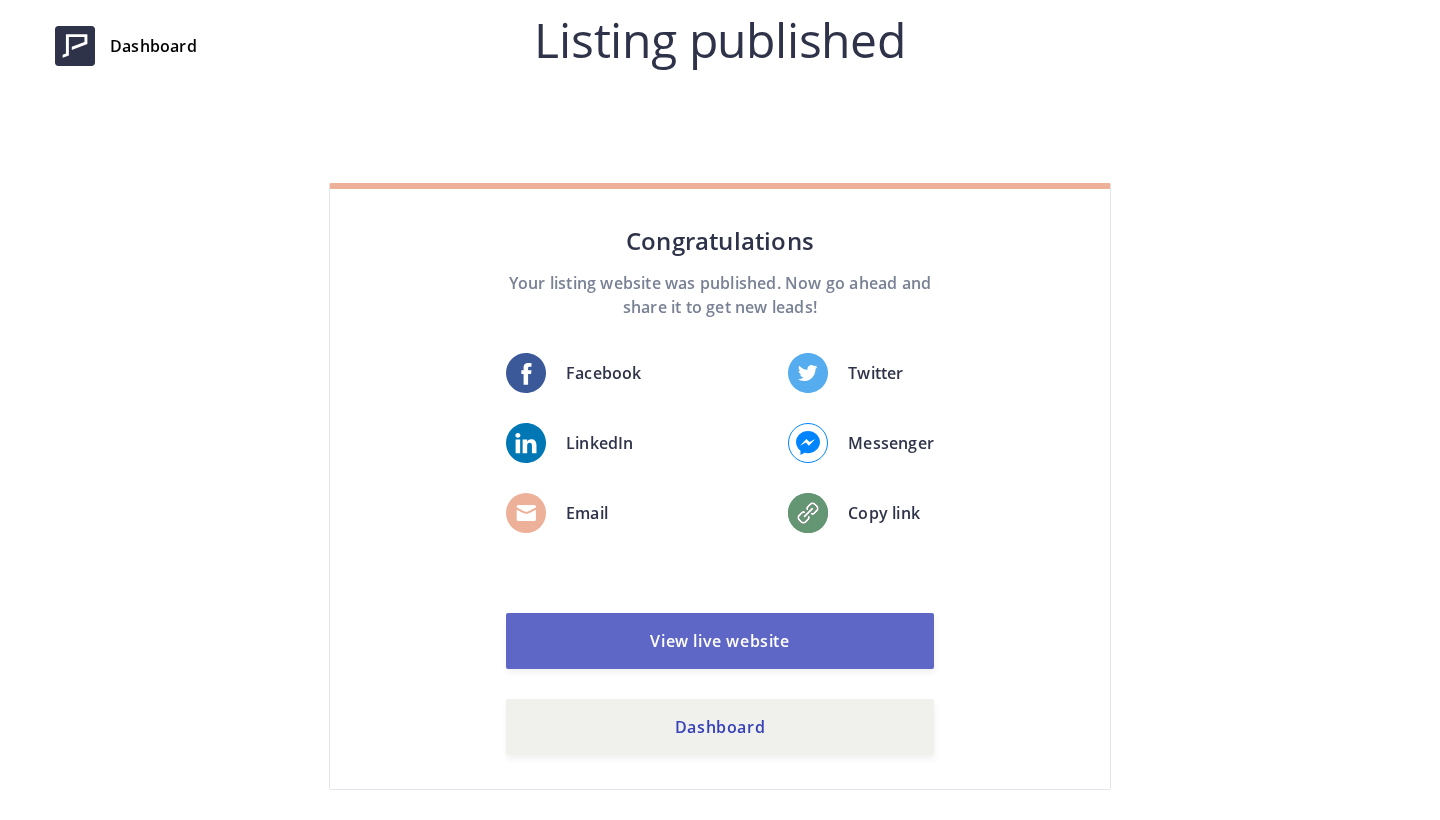 click on "View live website" at bounding box center (720, 641) 